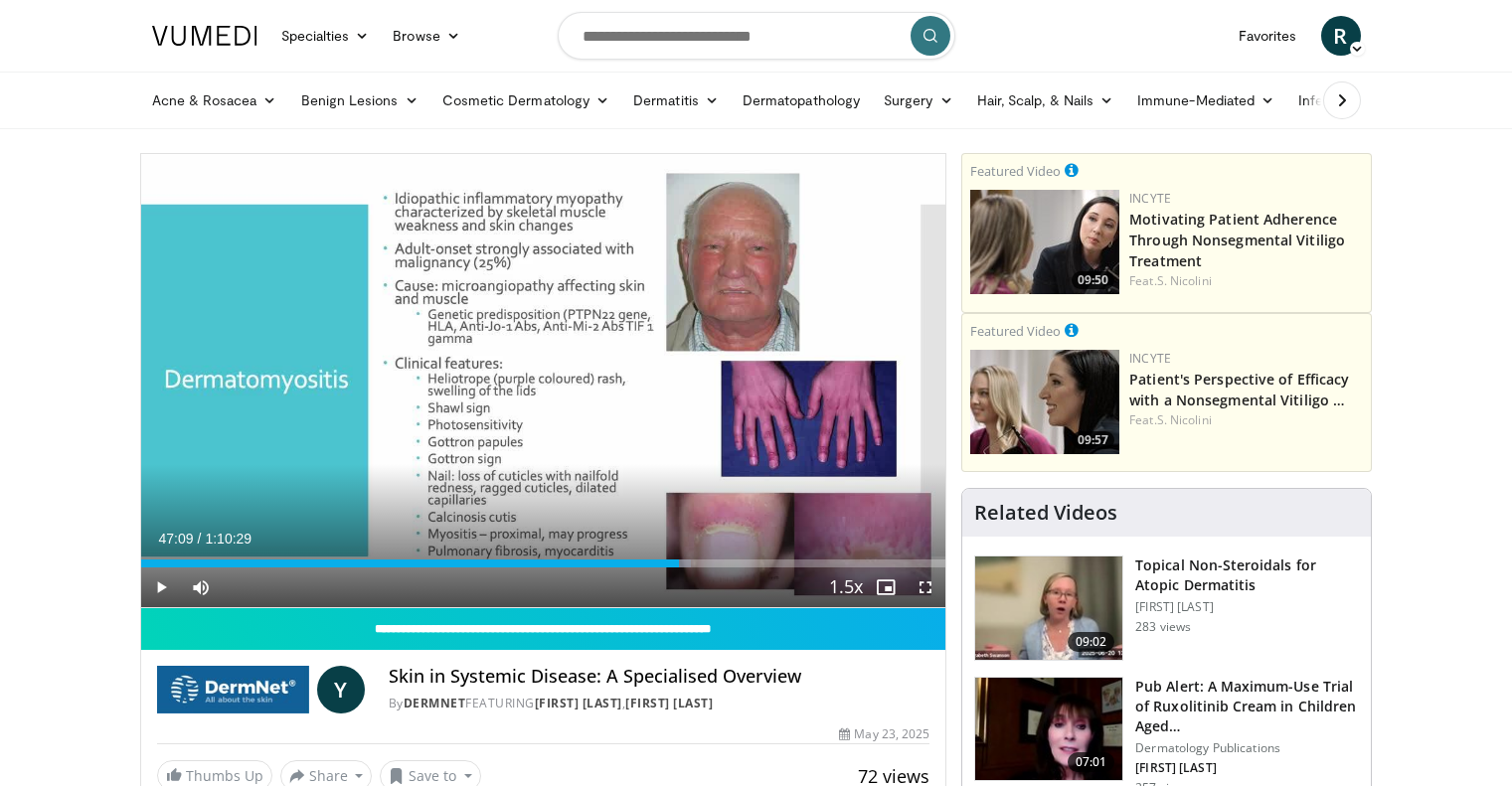 scroll, scrollTop: 79, scrollLeft: 0, axis: vertical 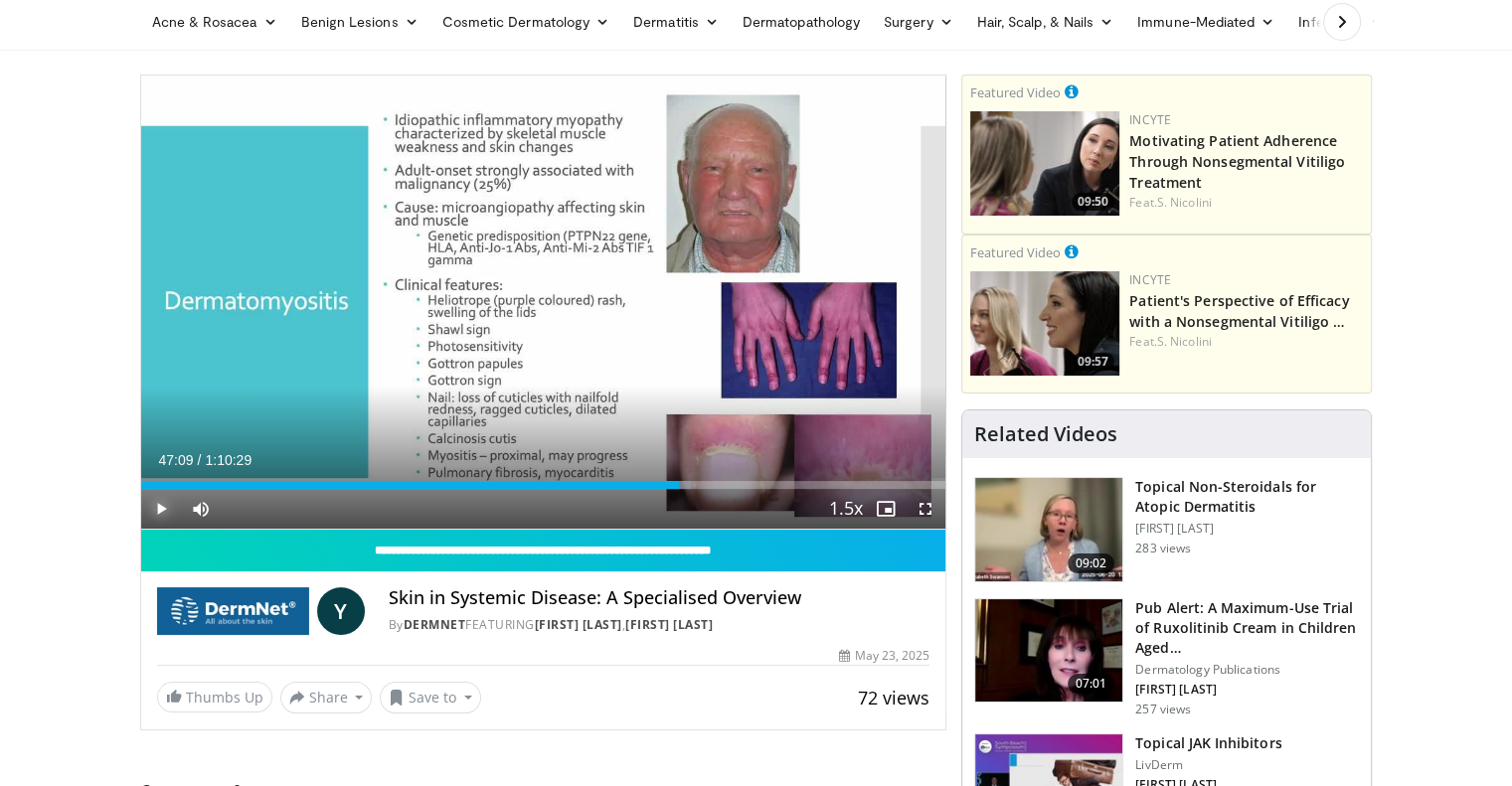 click at bounding box center [161, 509] 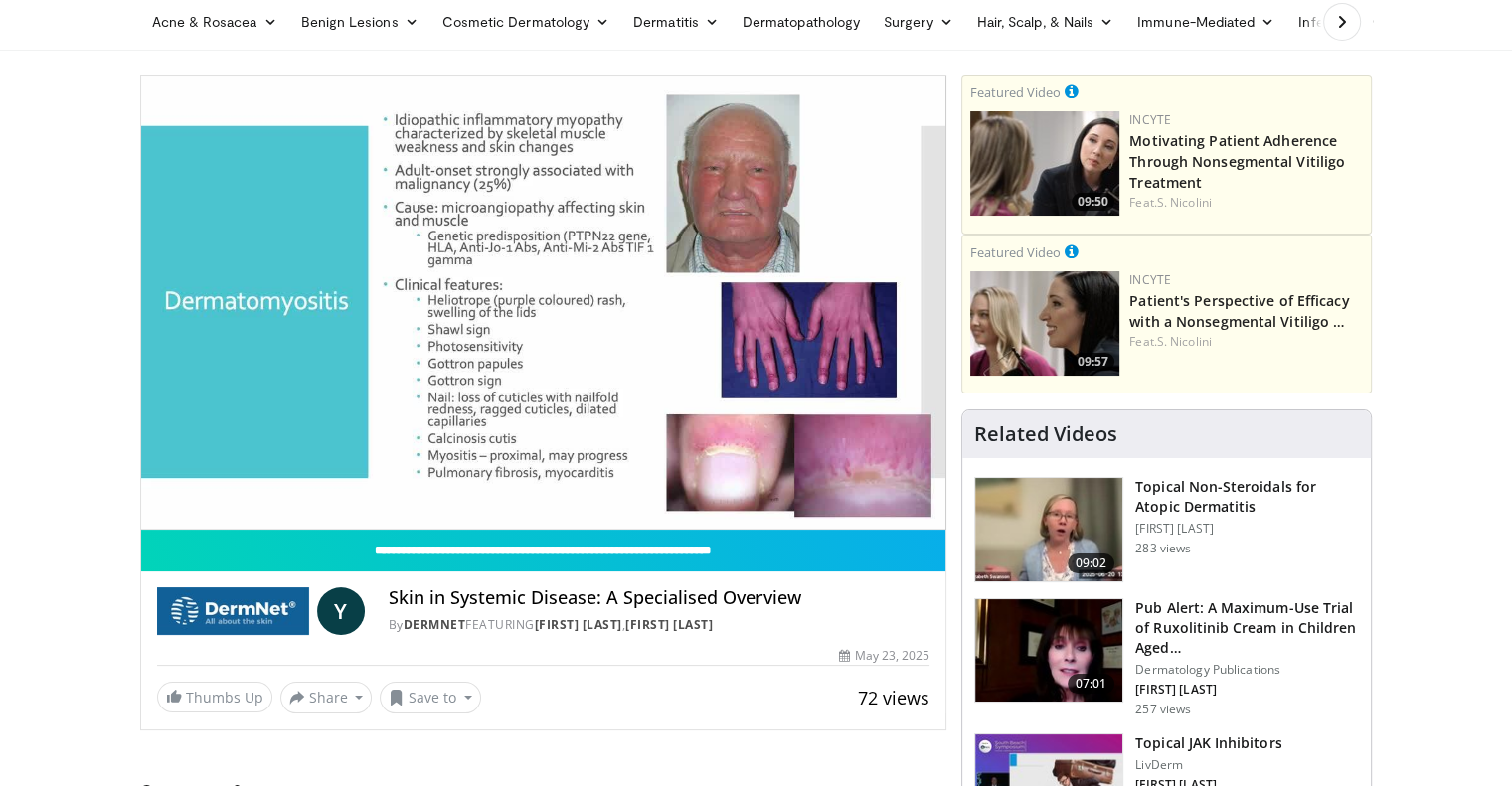 type 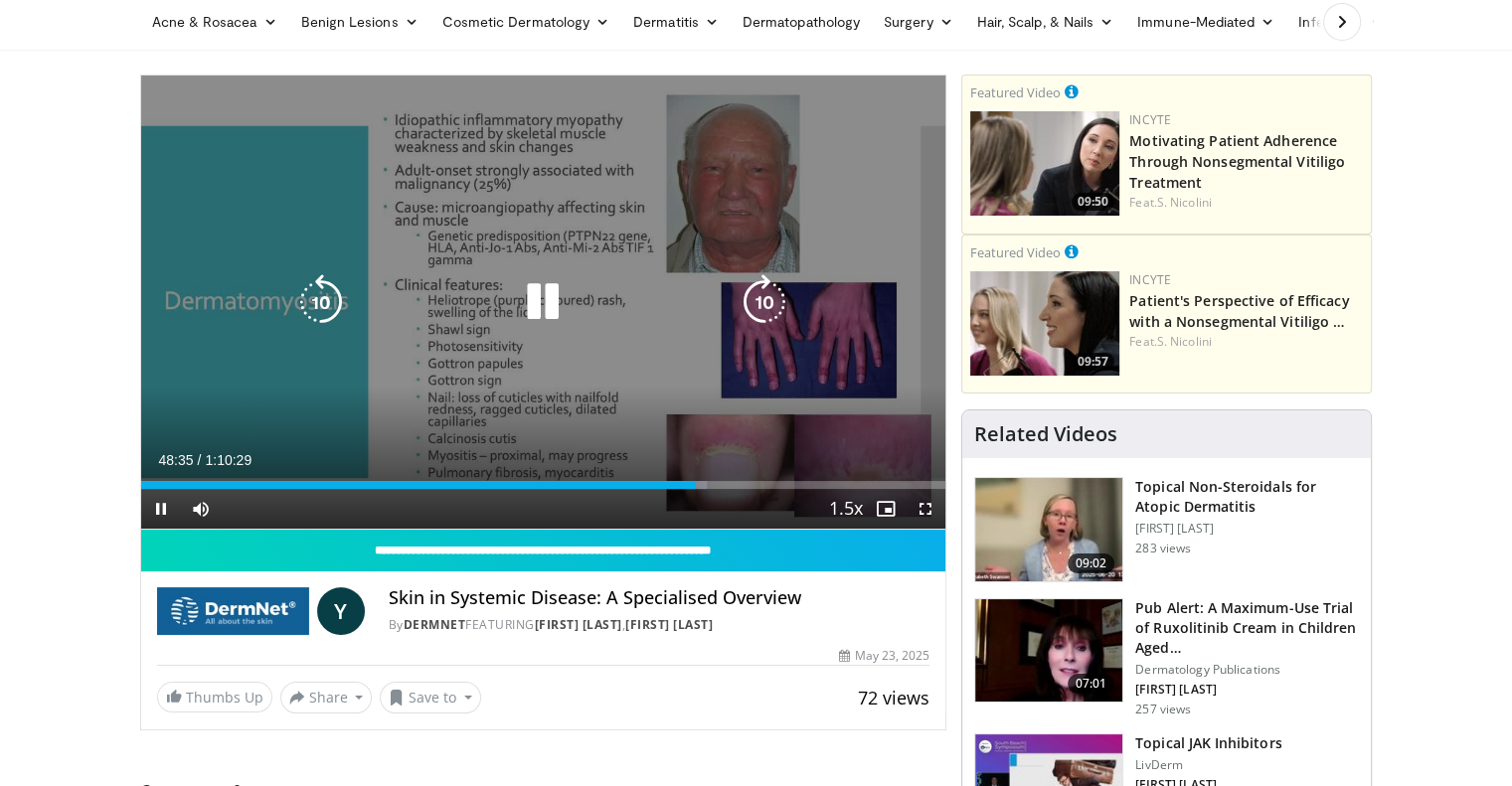 click at bounding box center [764, 302] 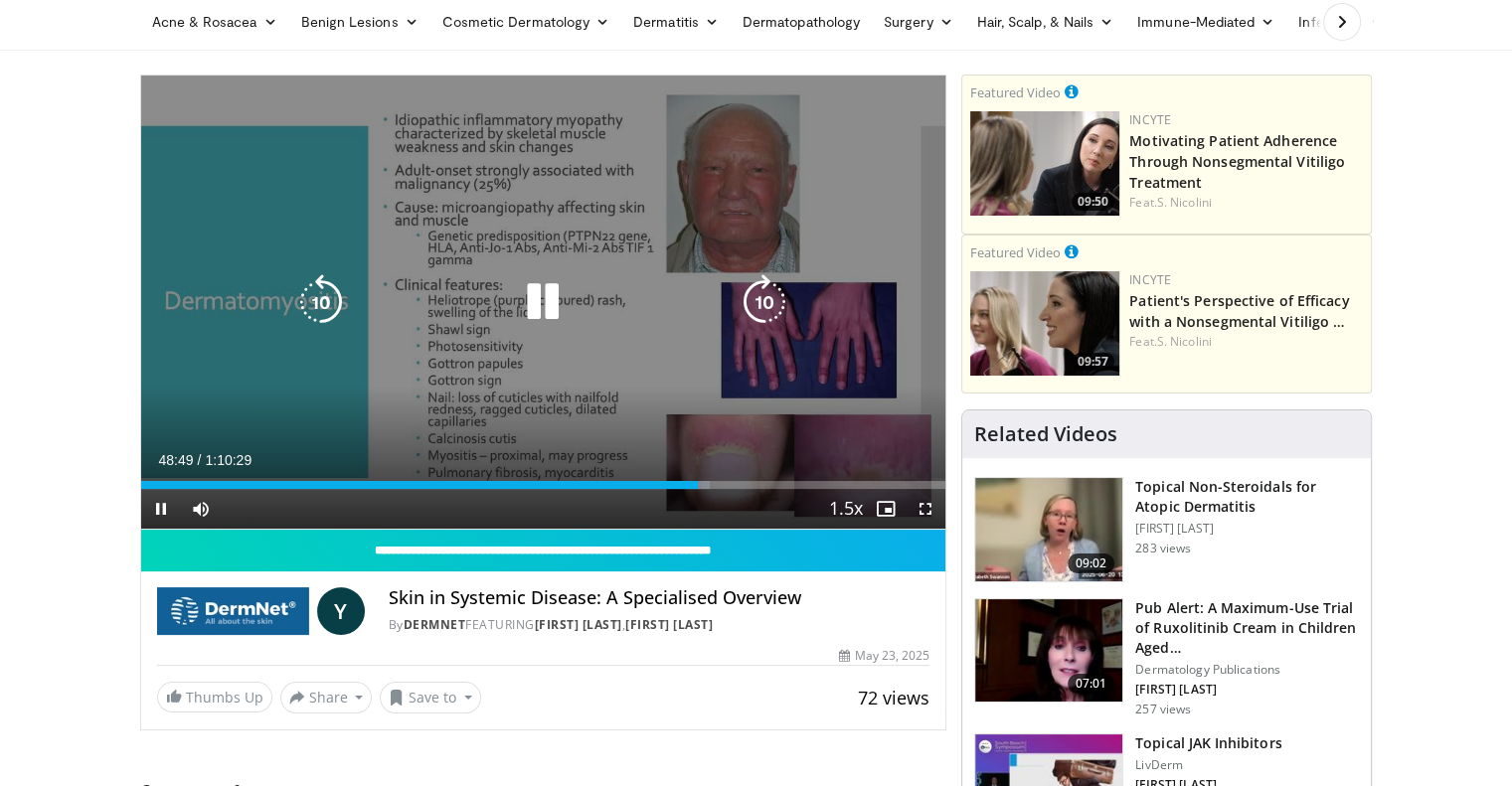 click at bounding box center [764, 302] 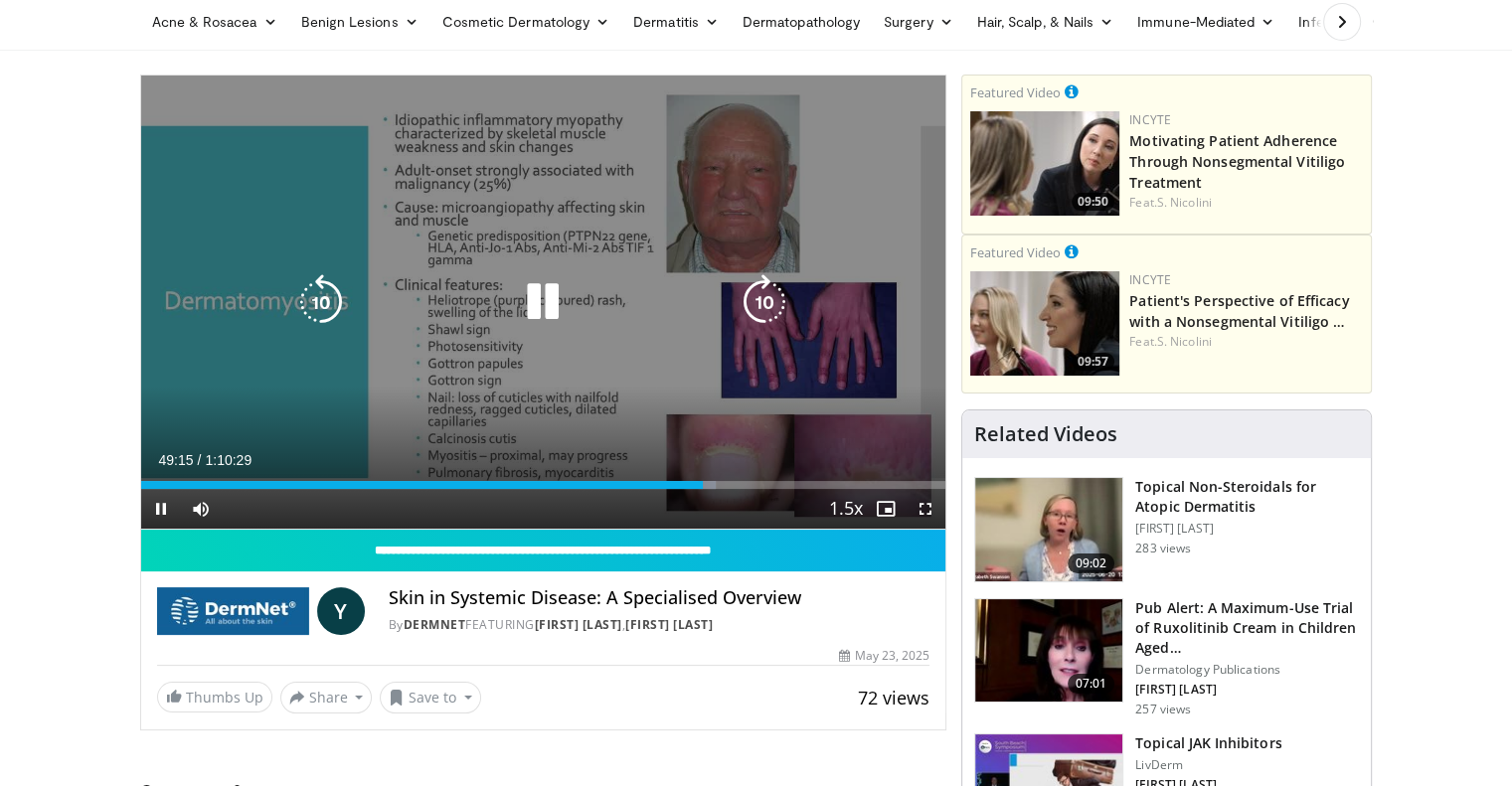 click at bounding box center [764, 302] 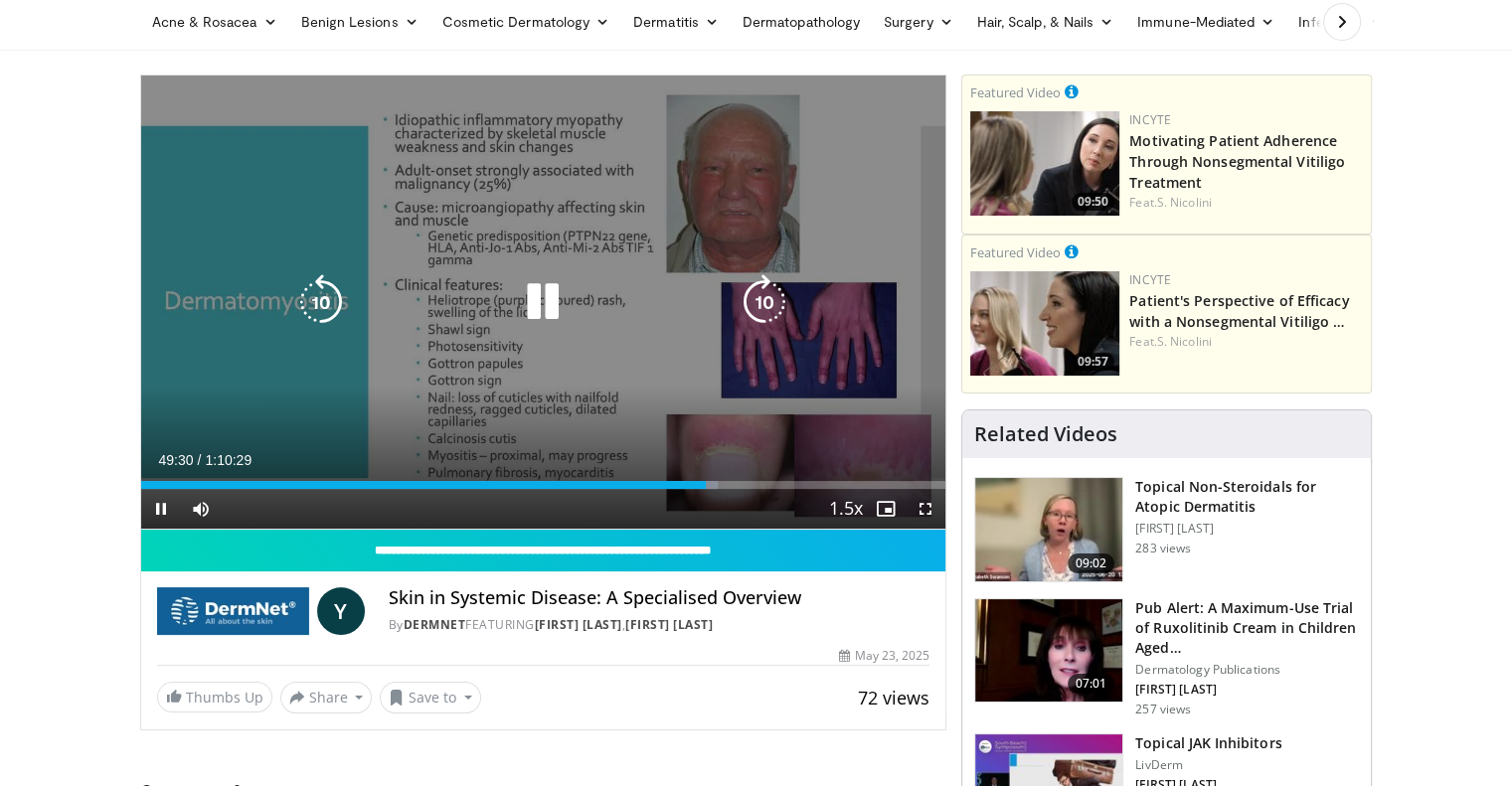 click at bounding box center (764, 302) 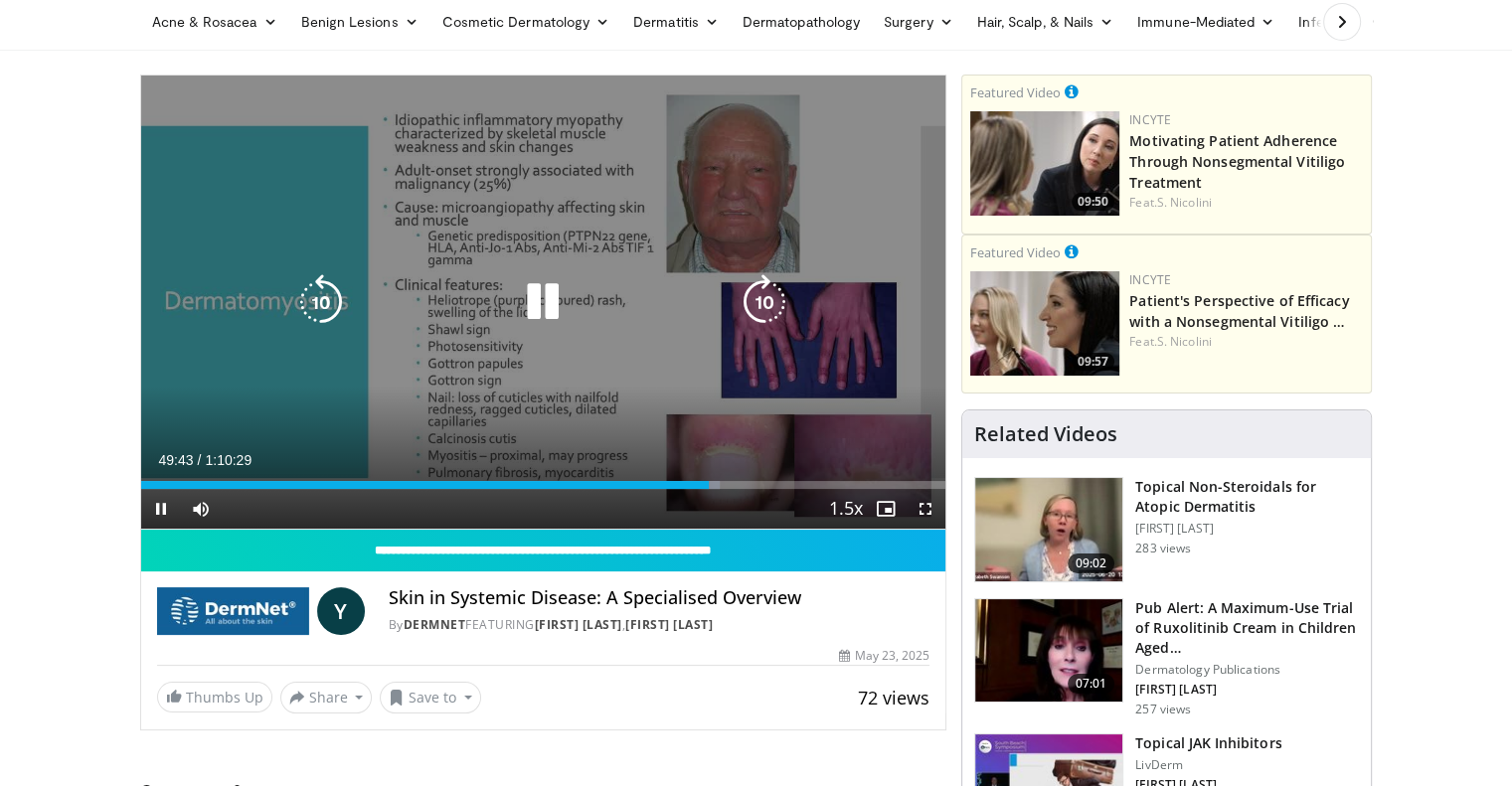 click at bounding box center (764, 302) 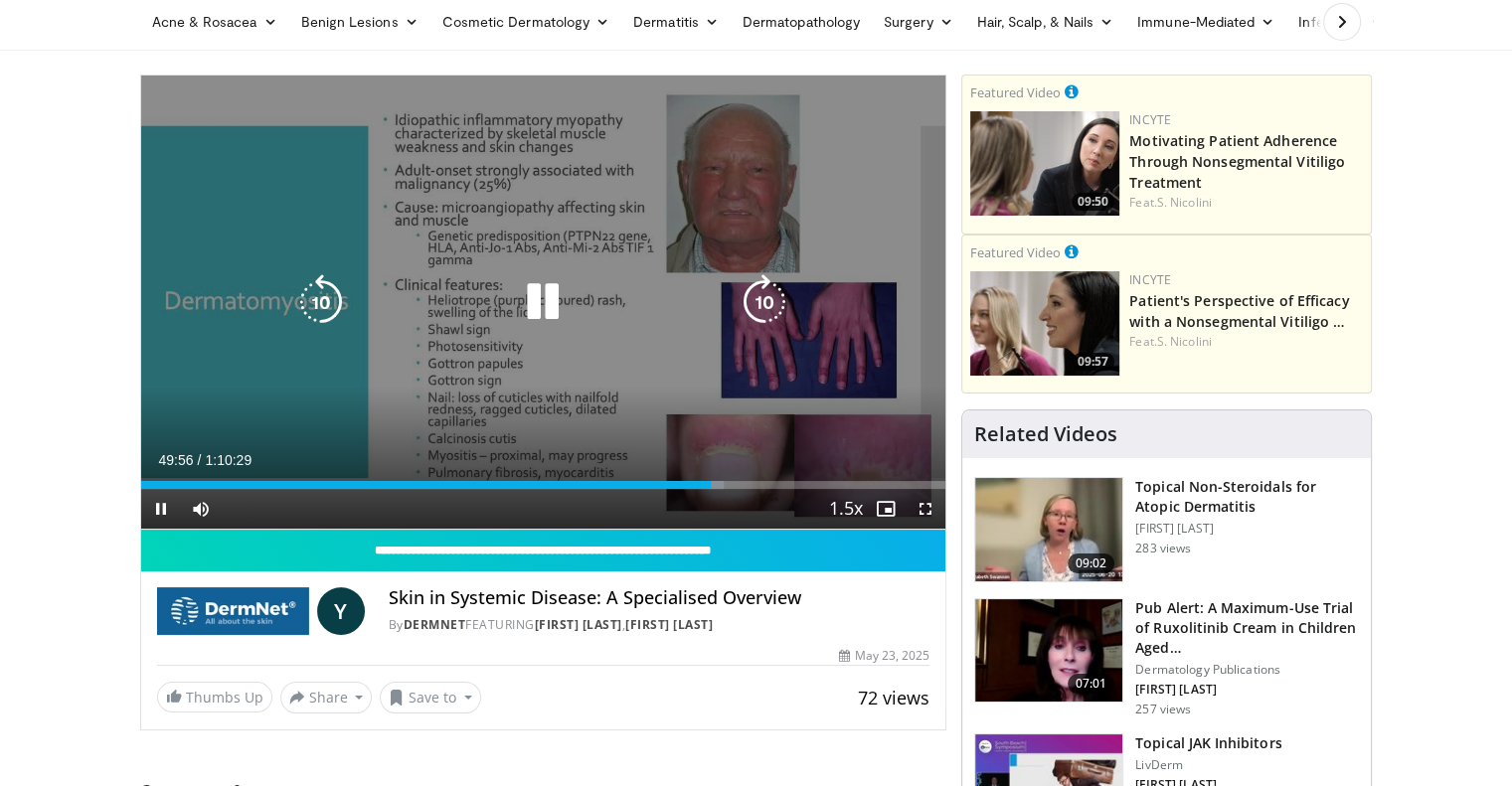 click at bounding box center (764, 302) 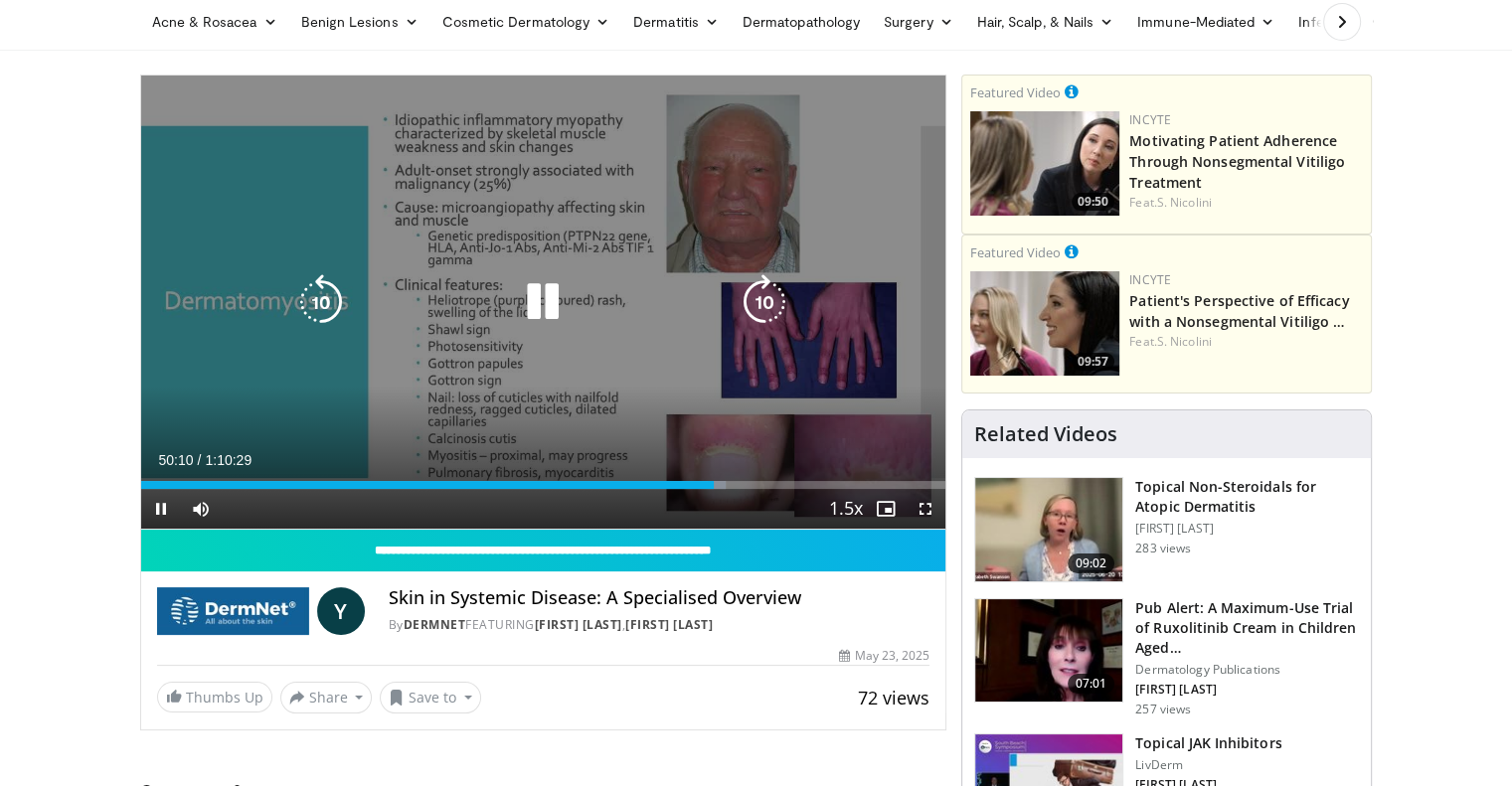 click at bounding box center [764, 302] 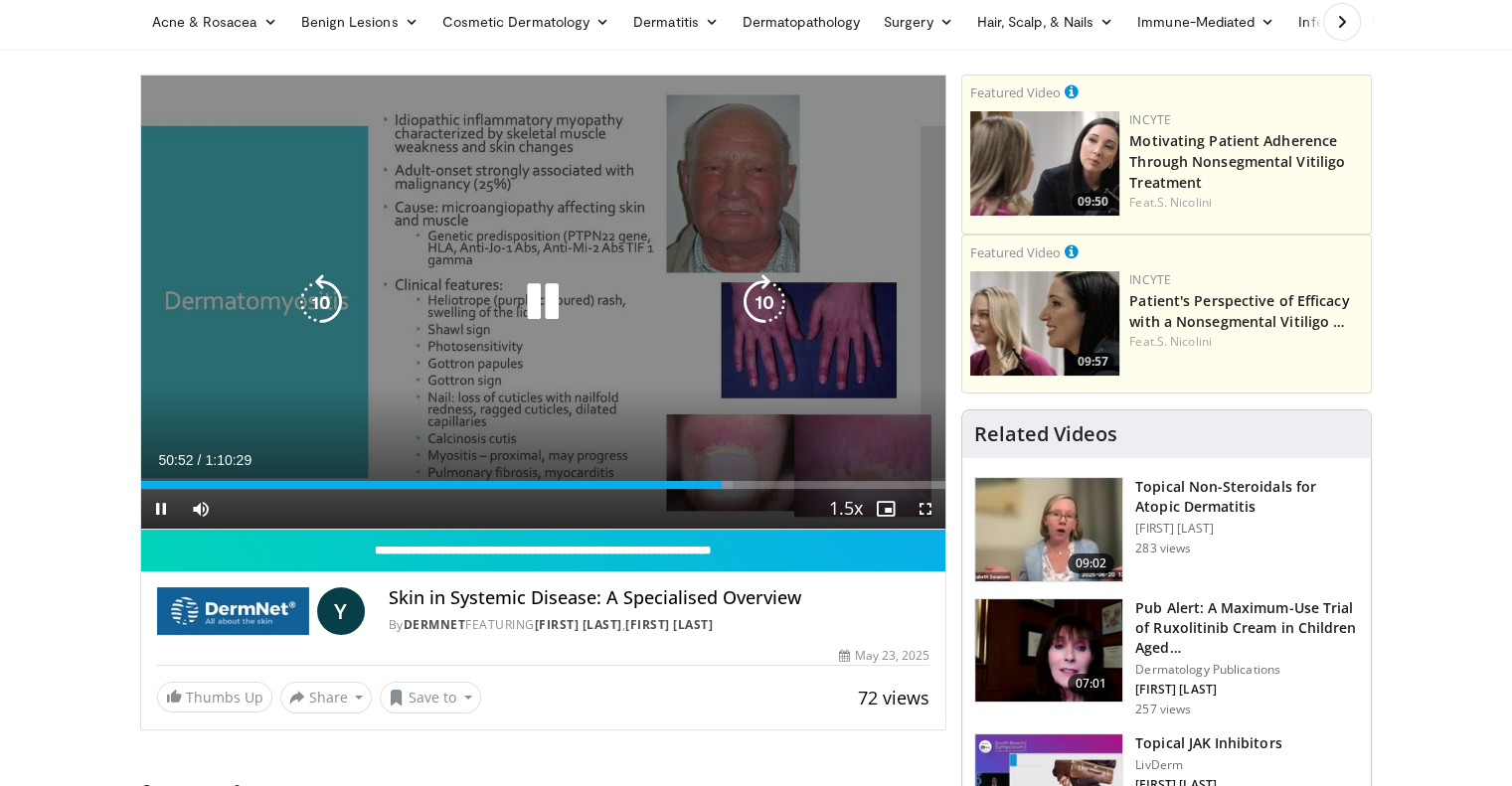 click at bounding box center (764, 302) 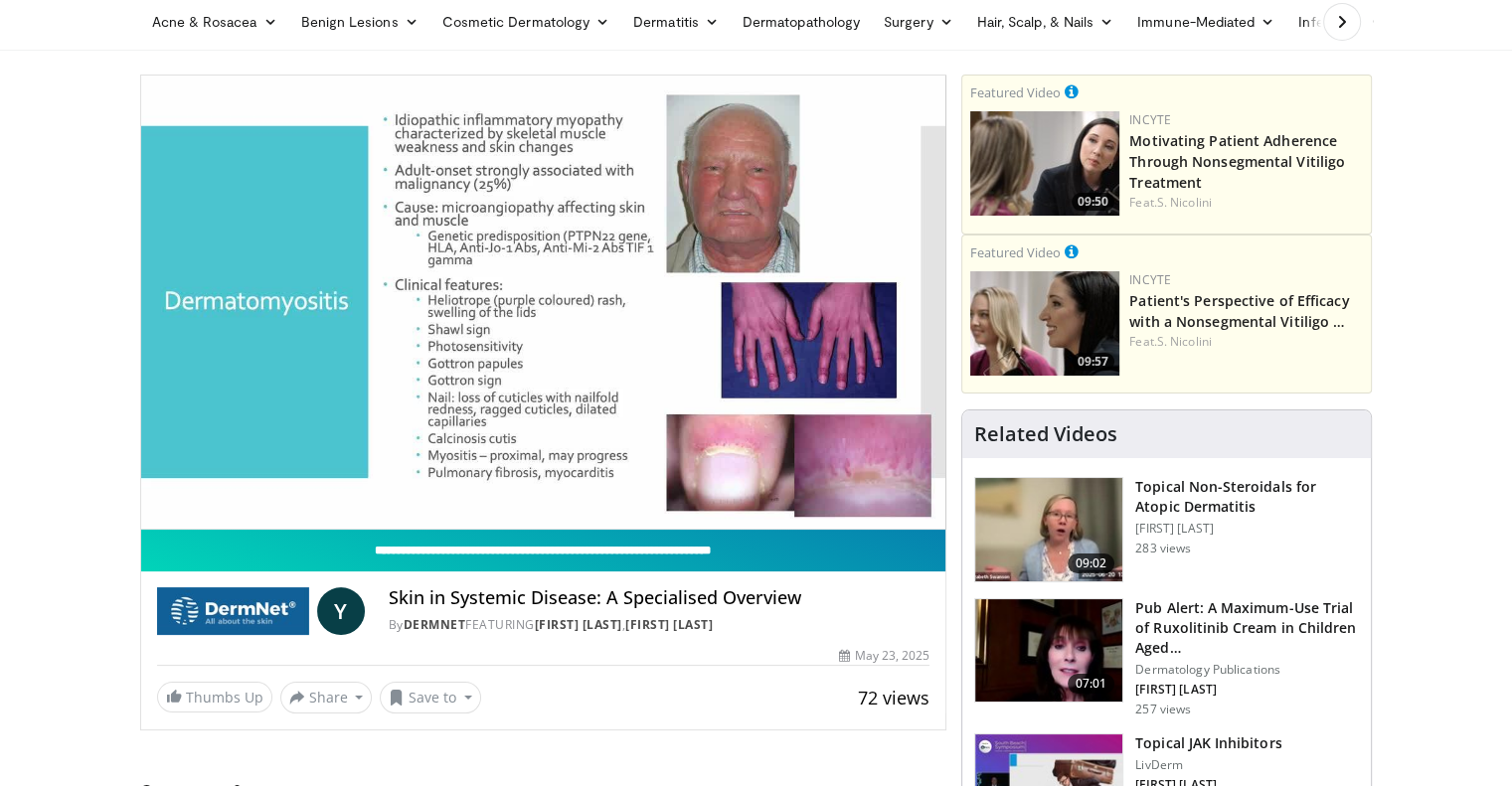 type 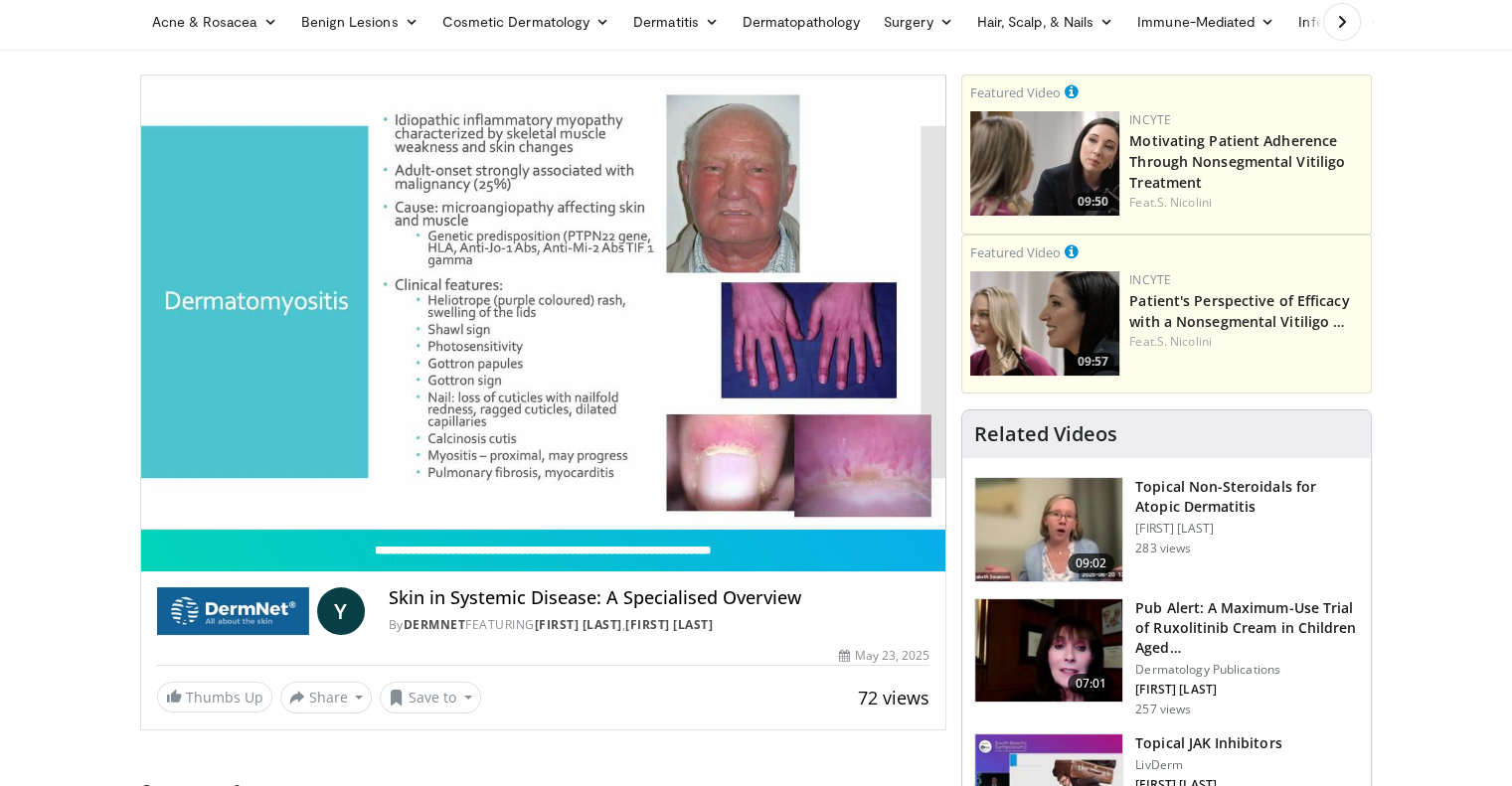 scroll, scrollTop: 39, scrollLeft: 0, axis: vertical 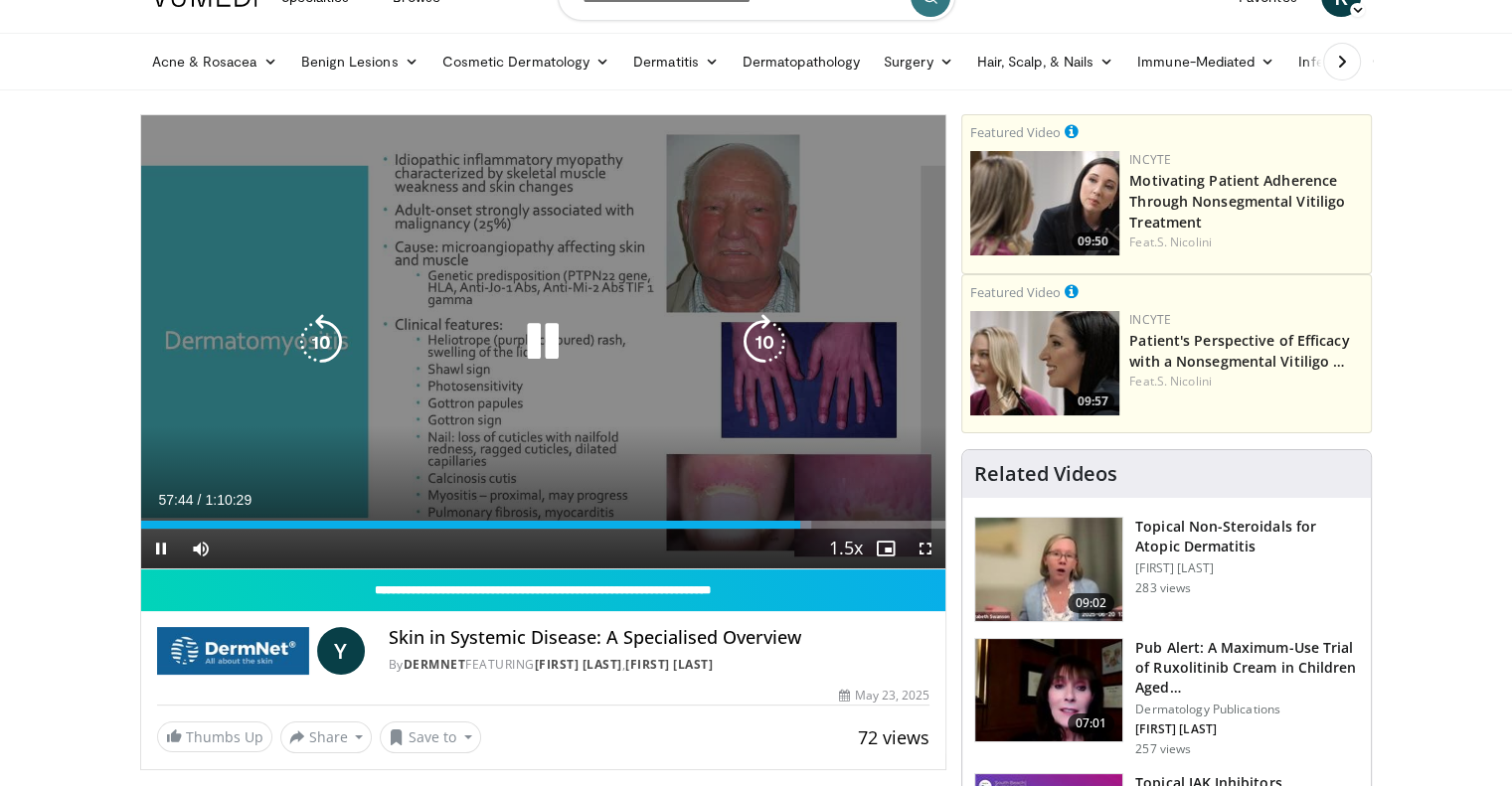 click at bounding box center (543, 342) 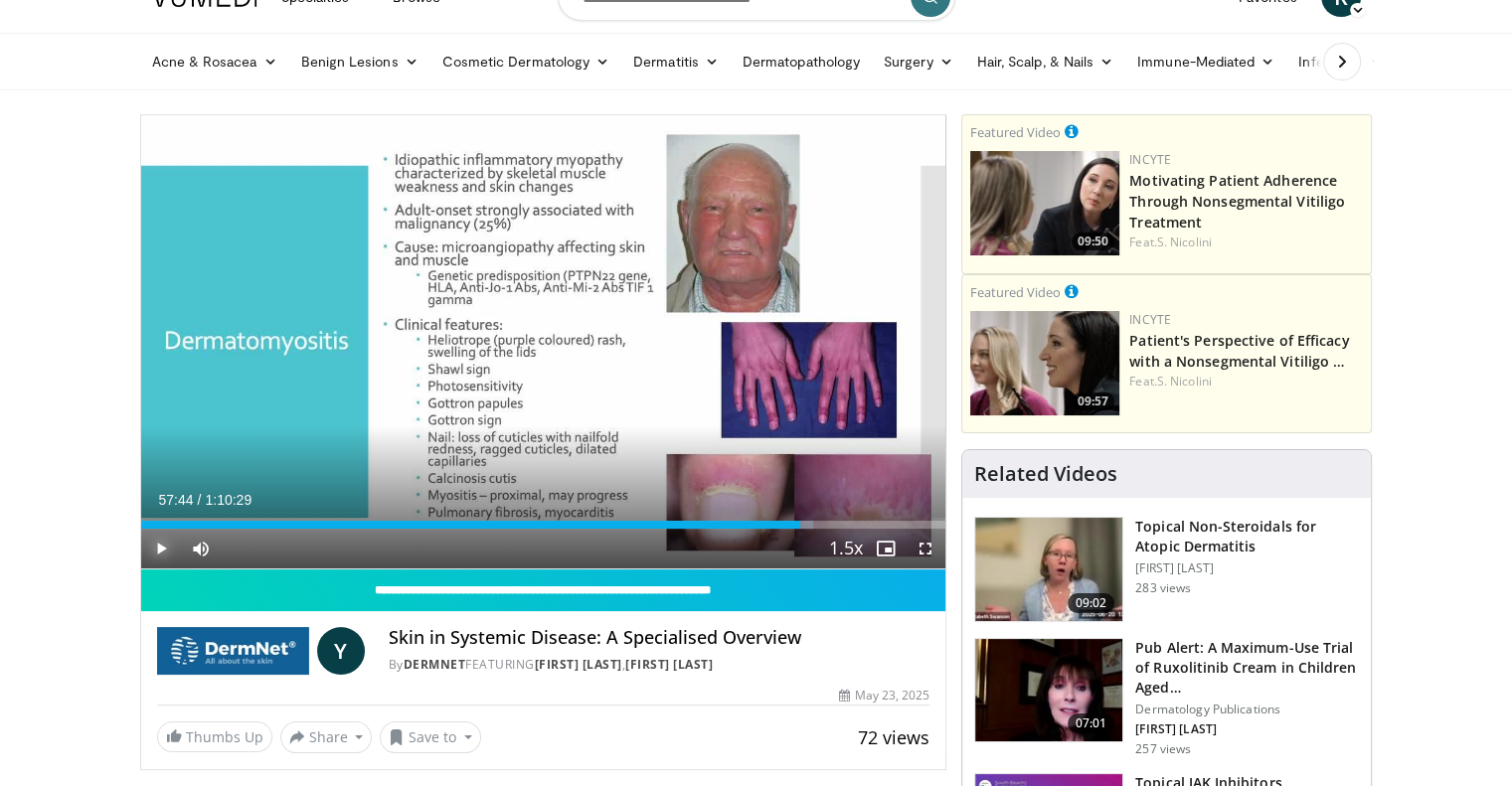 click at bounding box center (161, 549) 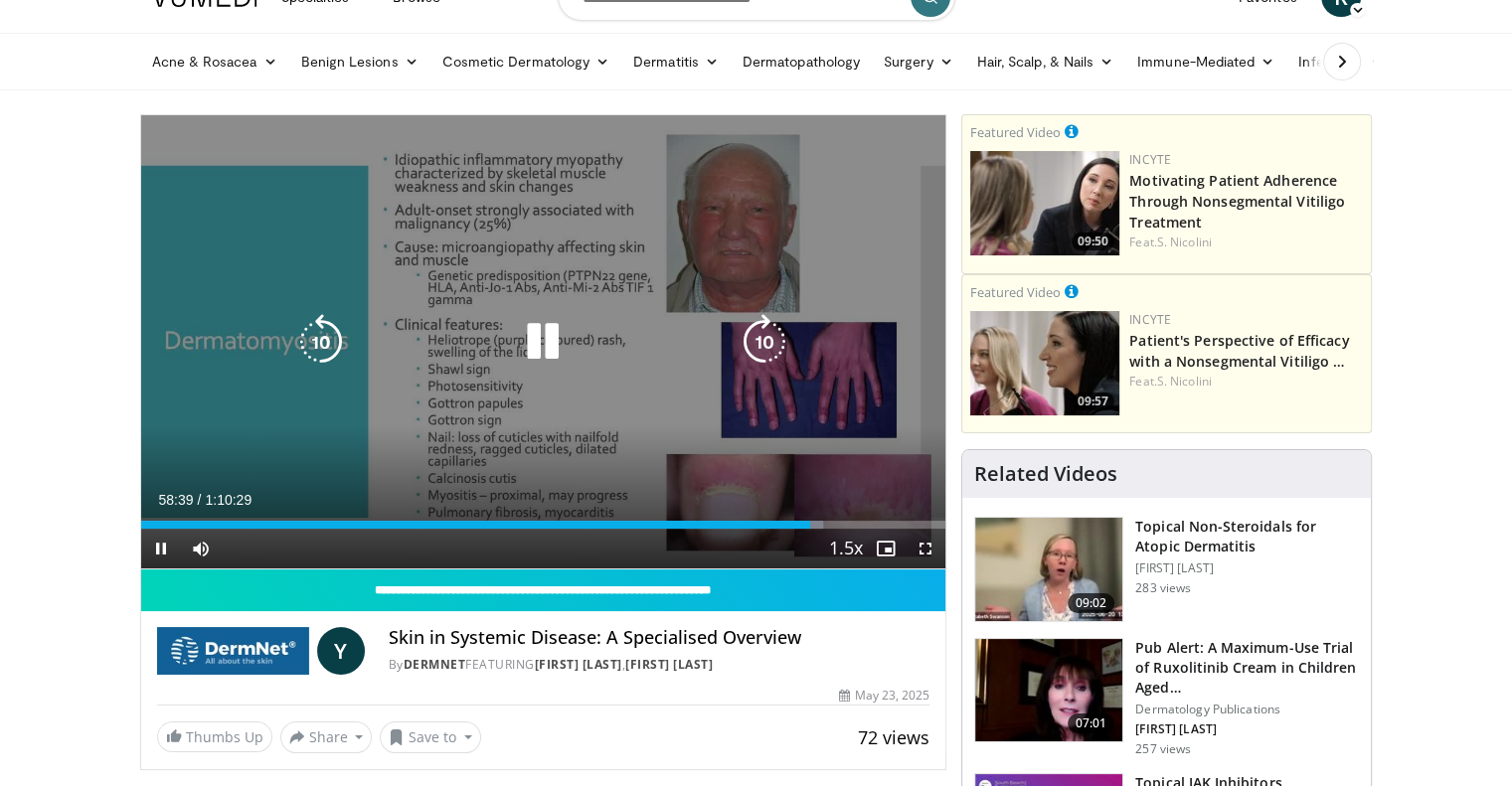 click at bounding box center [321, 342] 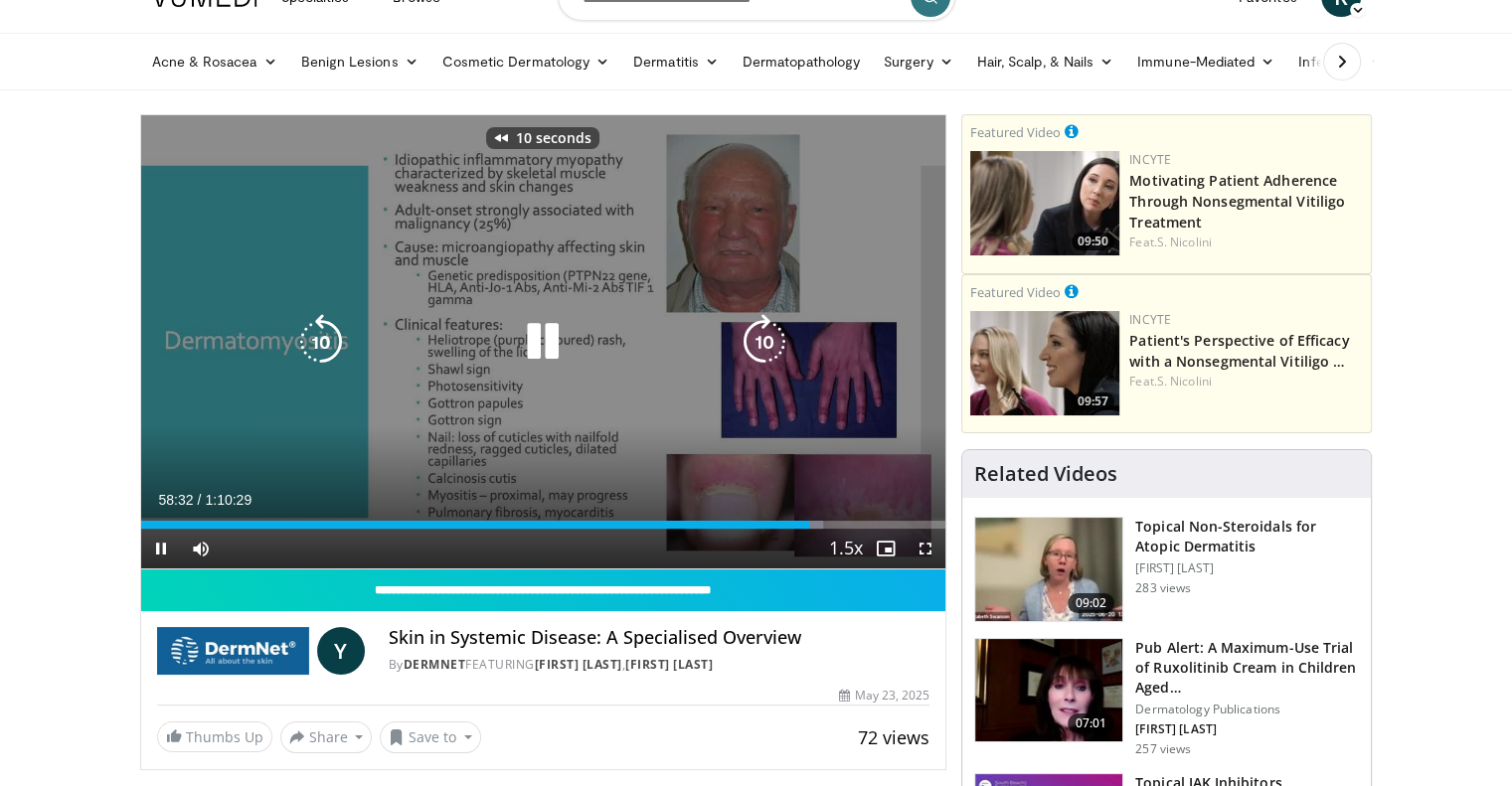 click at bounding box center (321, 342) 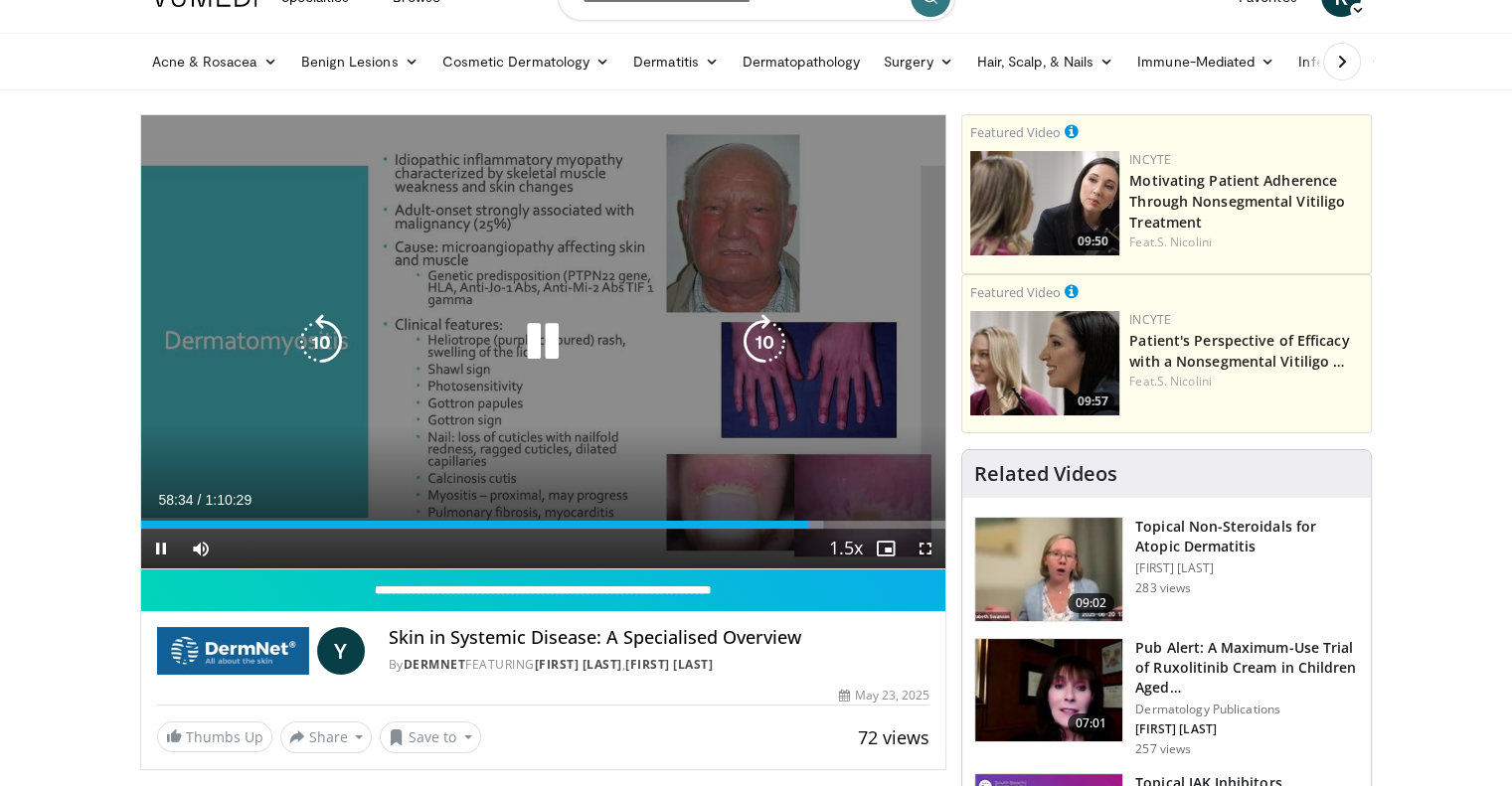 click at bounding box center (543, 342) 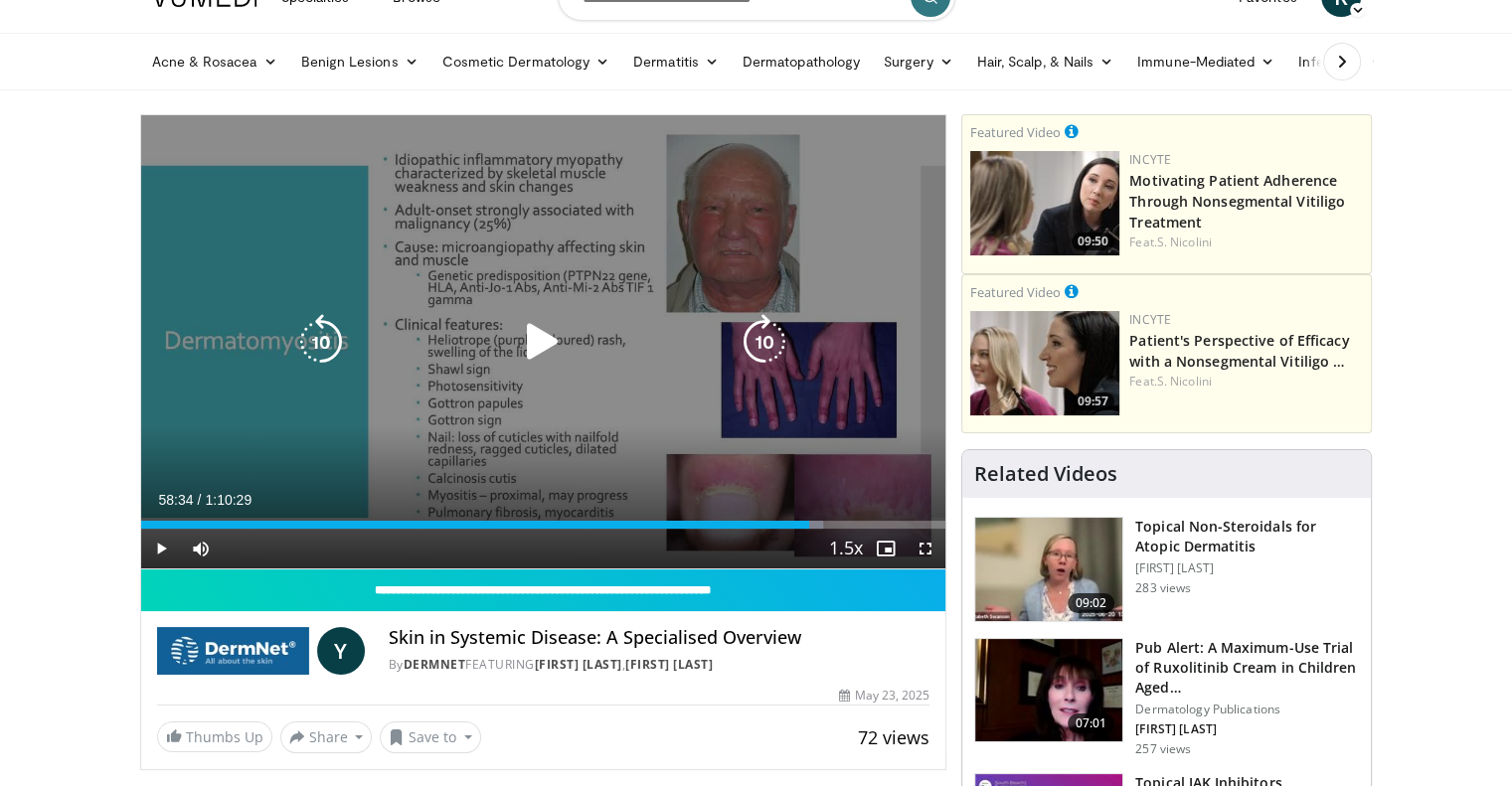 click at bounding box center [543, 342] 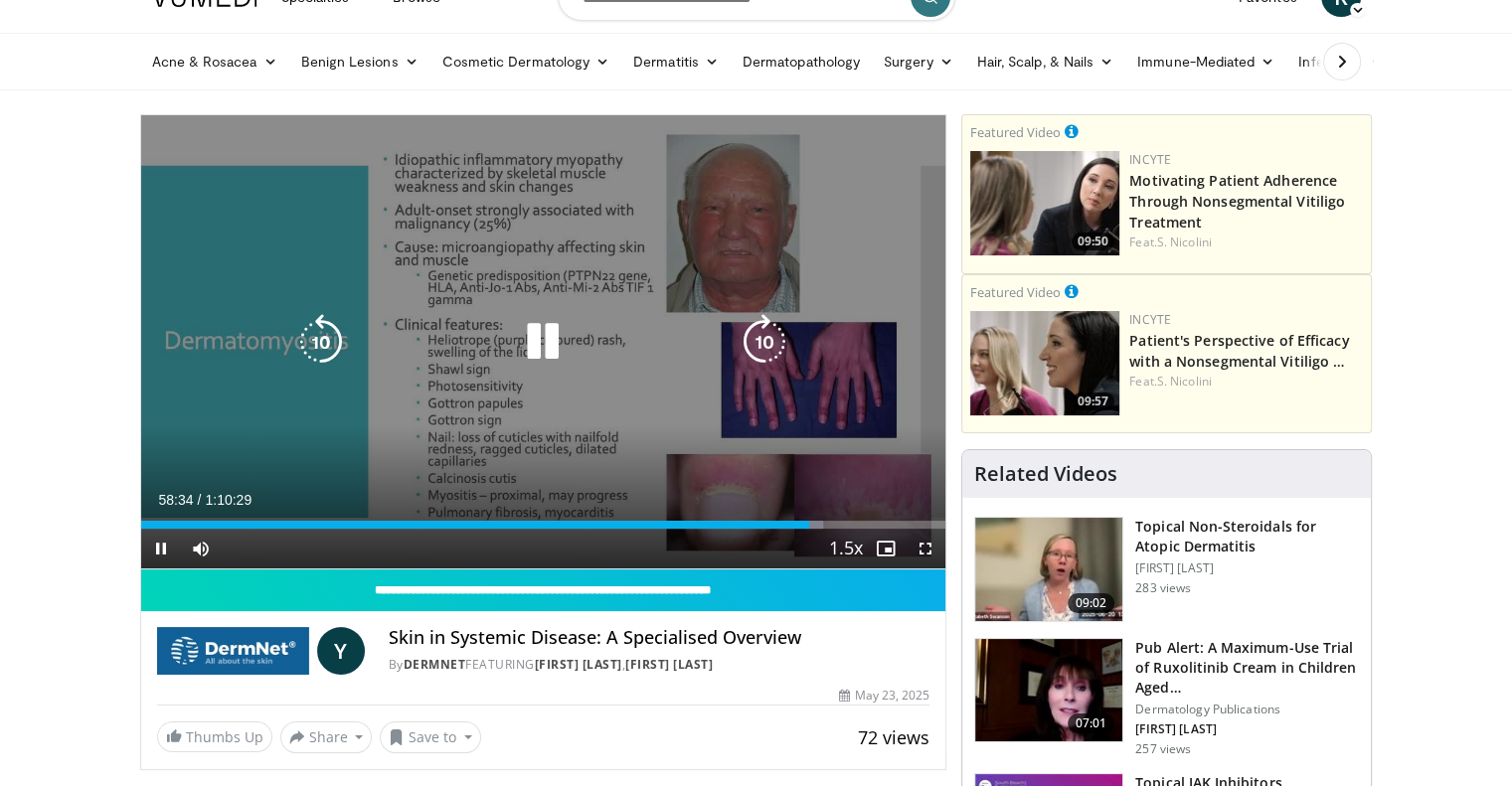 click at bounding box center (321, 342) 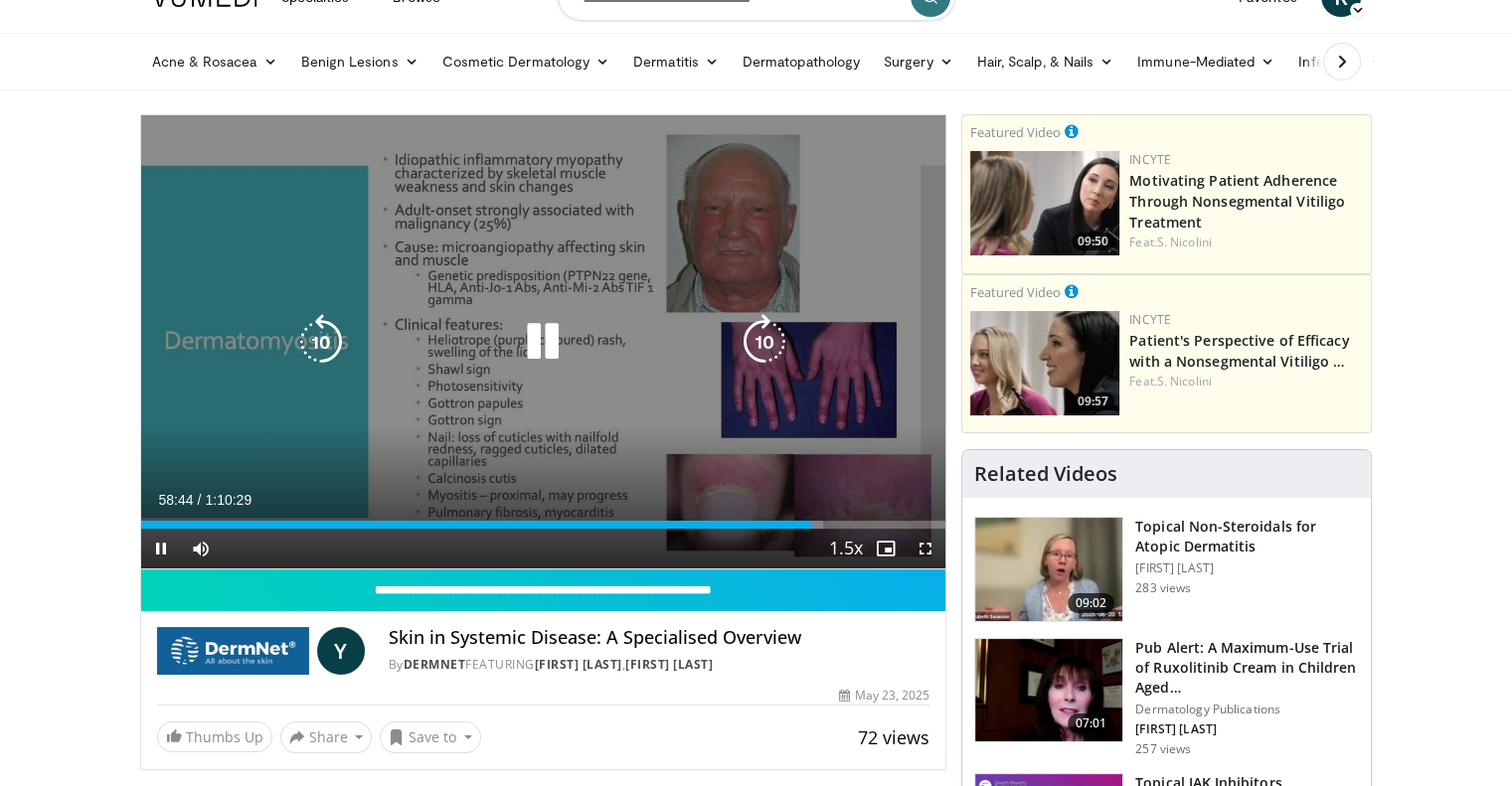 click at bounding box center [764, 342] 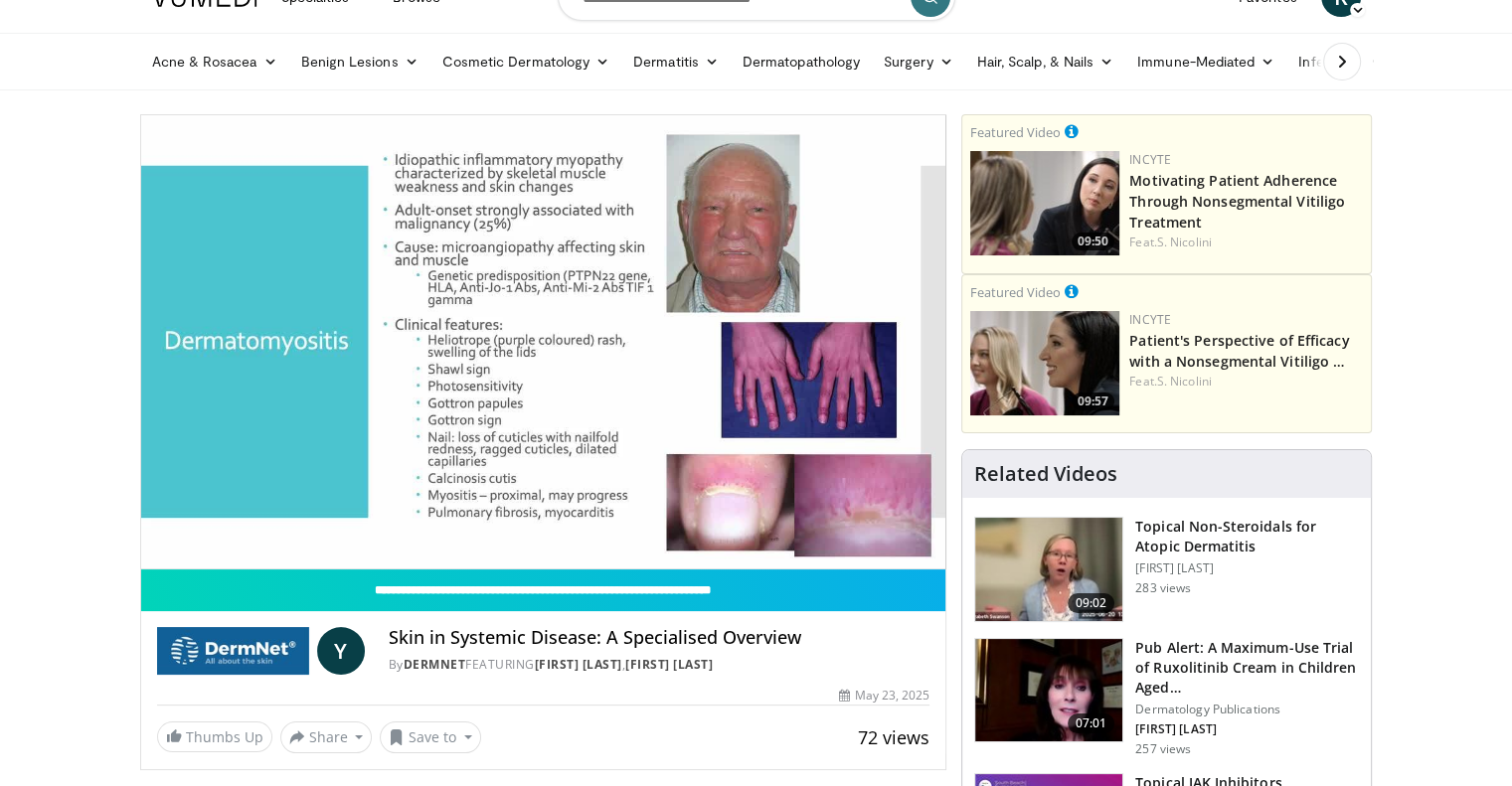 click on "10 seconds
Tap to unmute" at bounding box center [544, 342] 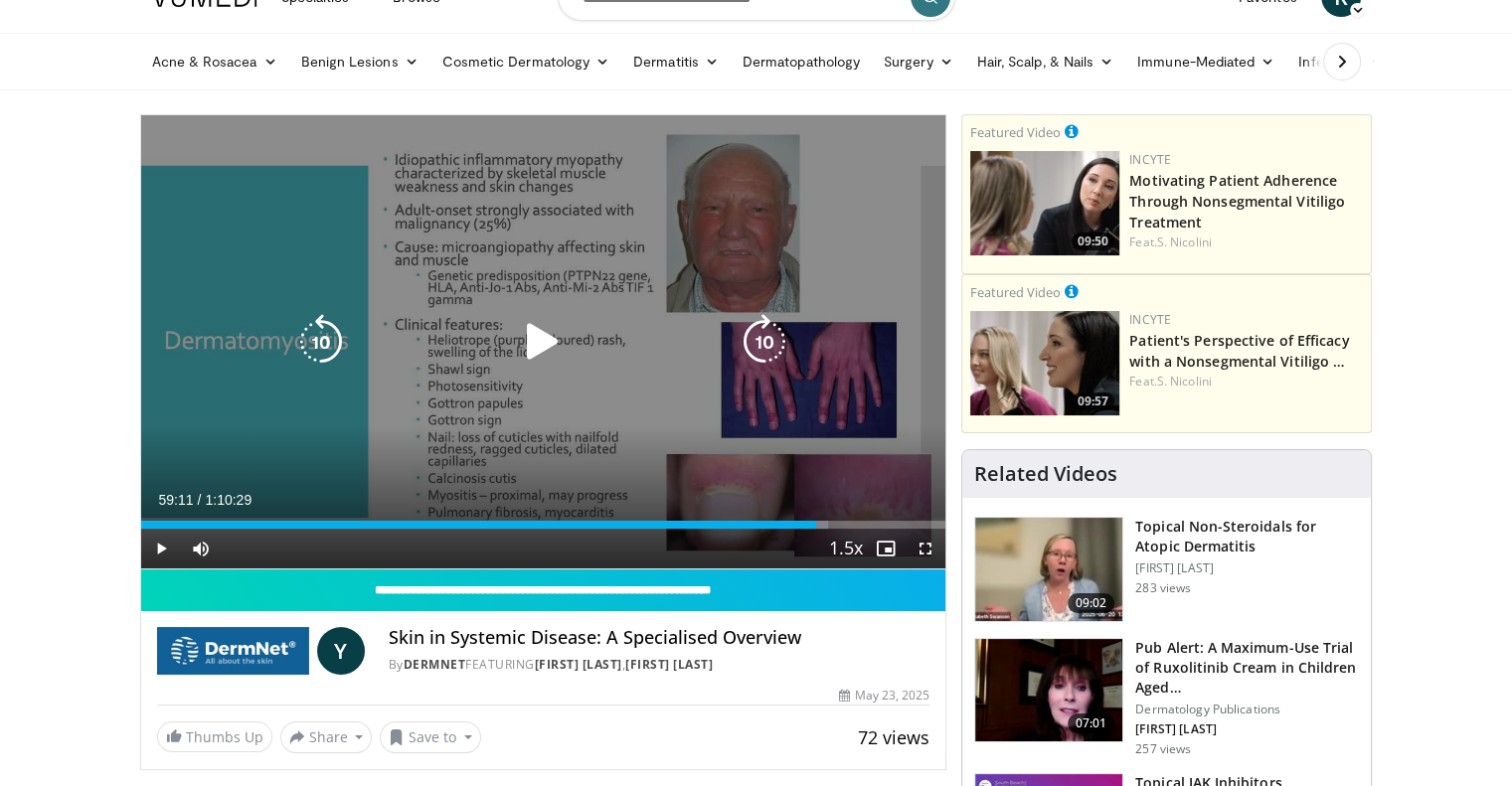 click at bounding box center [543, 342] 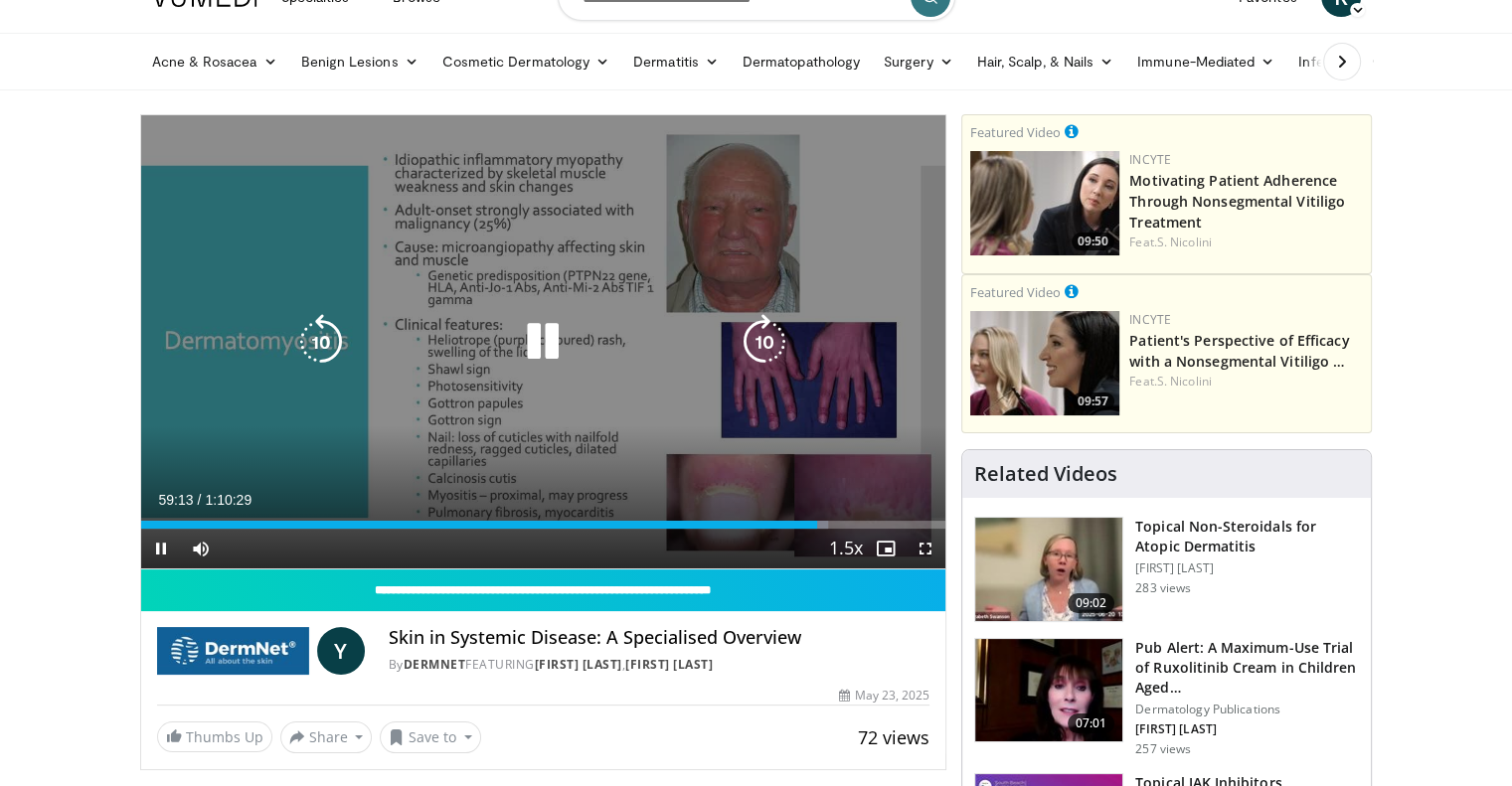 click at bounding box center (764, 342) 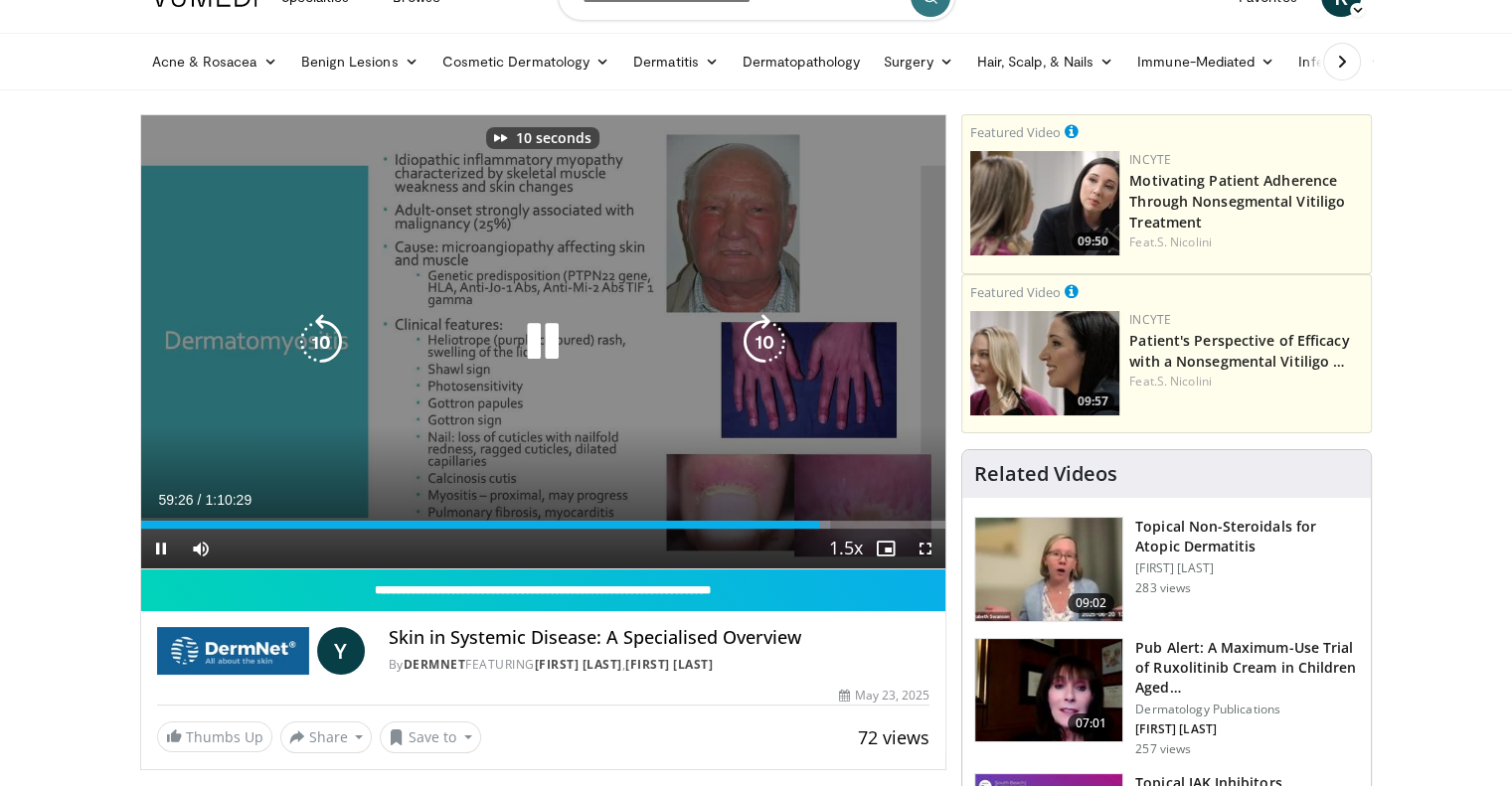 click at bounding box center (764, 342) 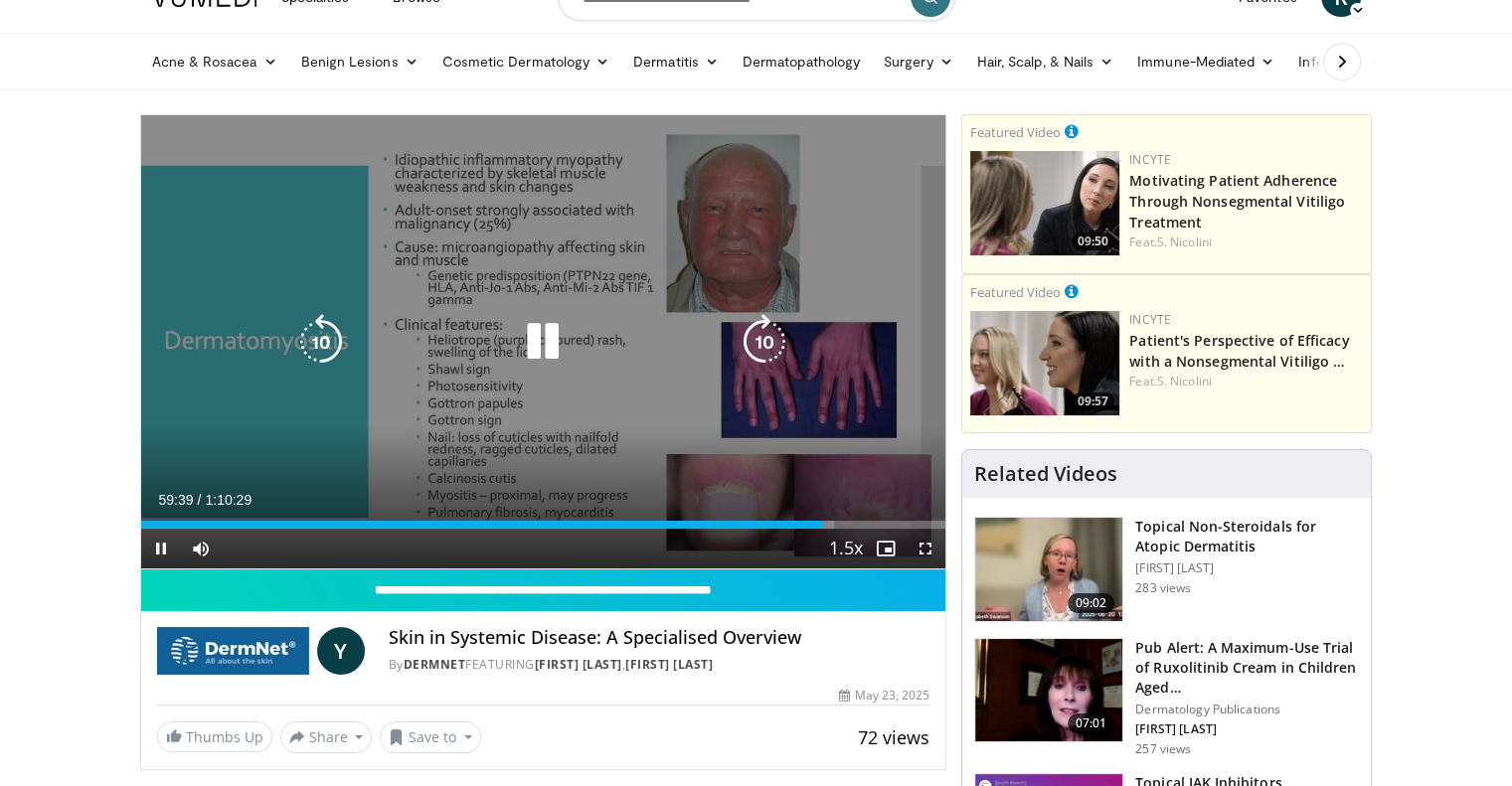 click at bounding box center (764, 342) 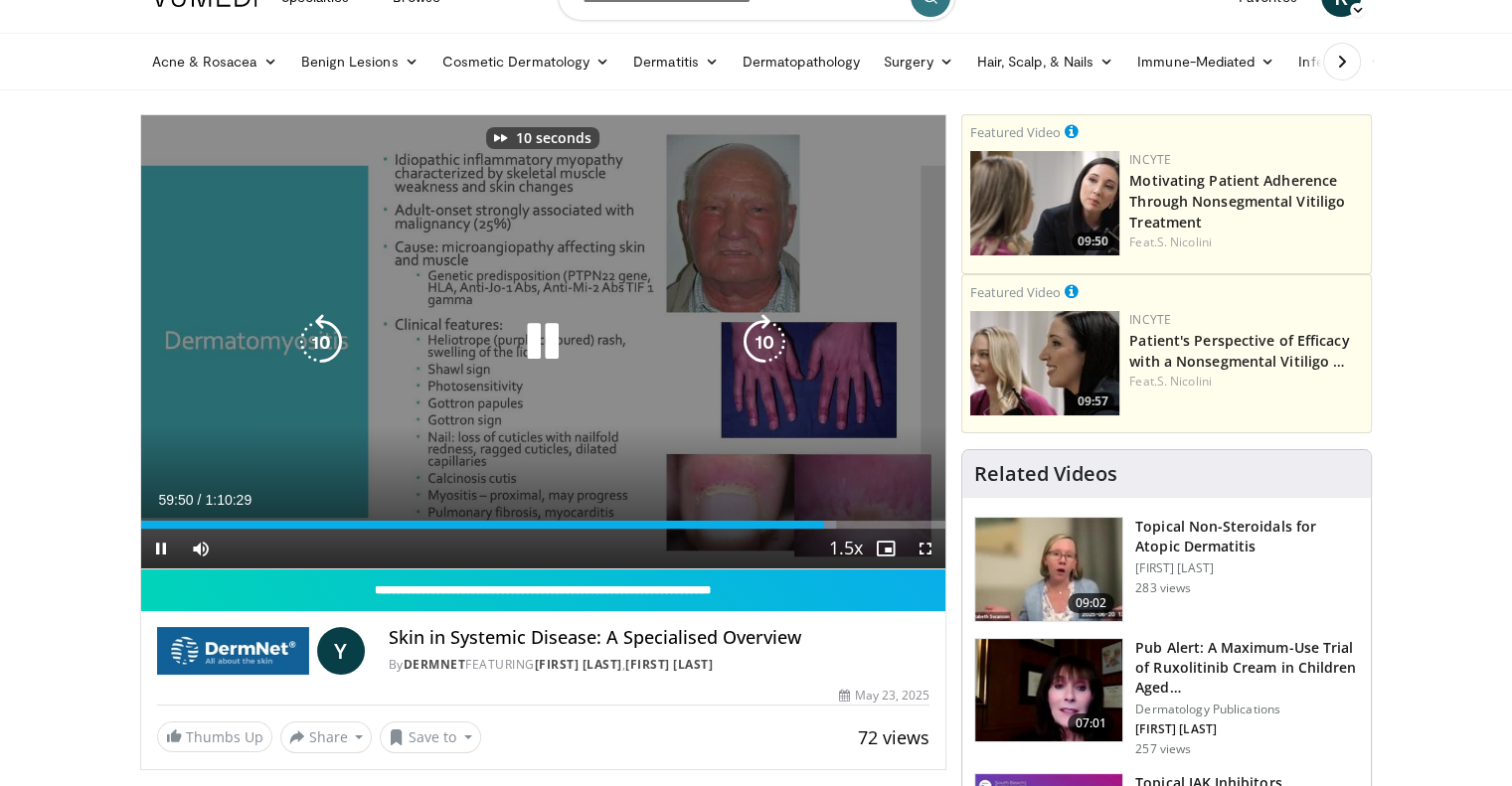click at bounding box center (764, 342) 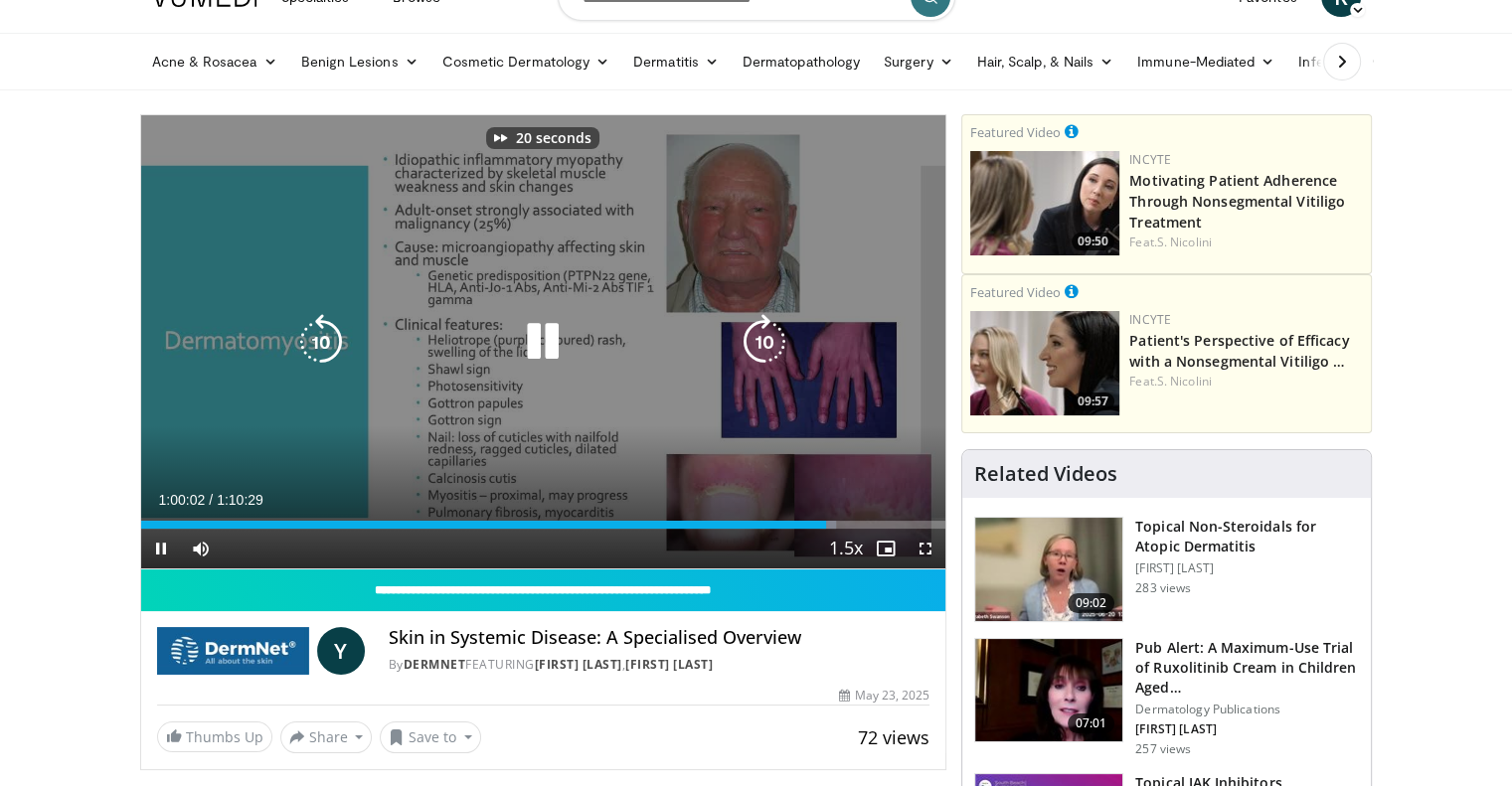 click at bounding box center [764, 342] 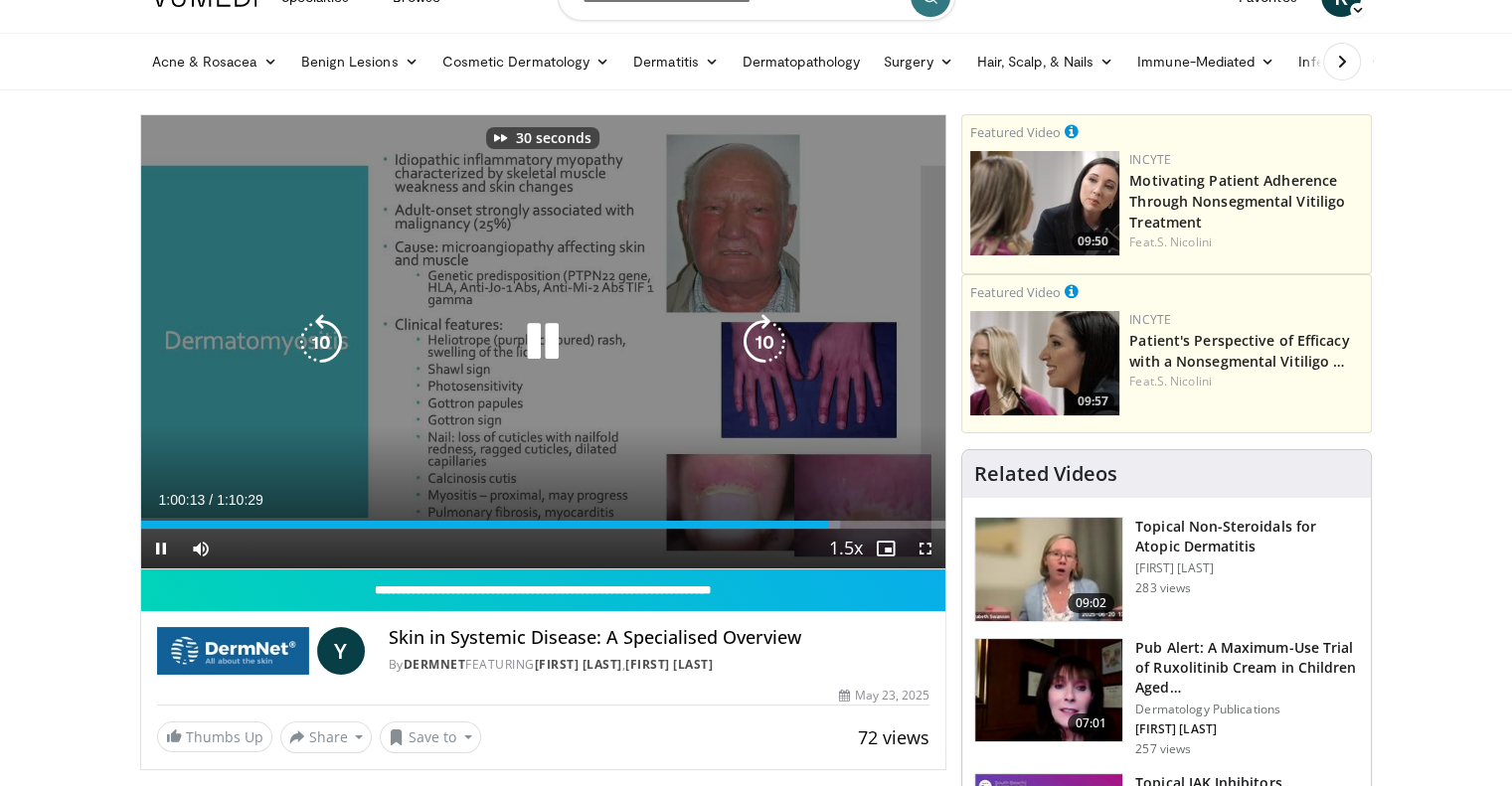 click at bounding box center [764, 342] 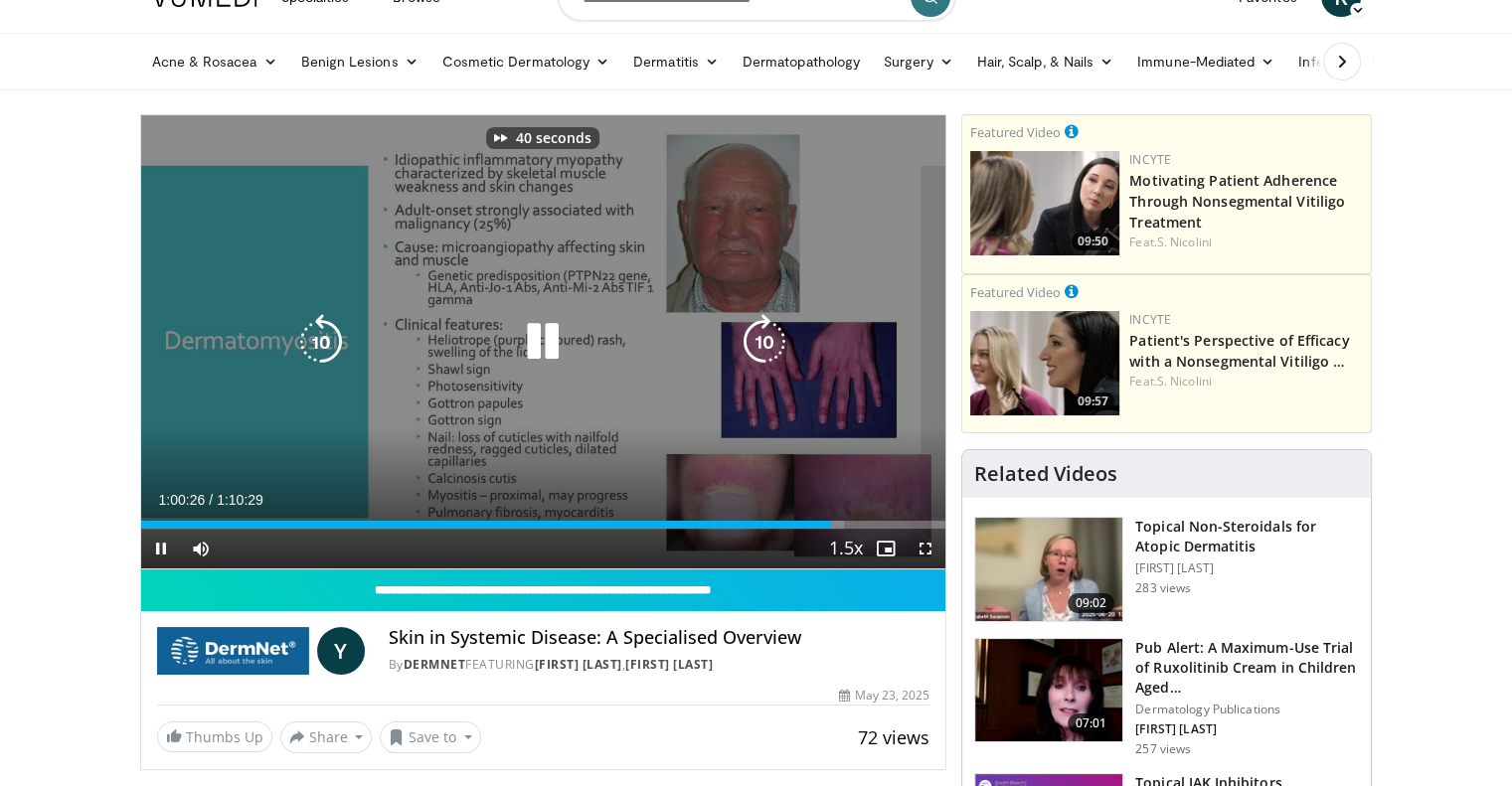 click at bounding box center (764, 342) 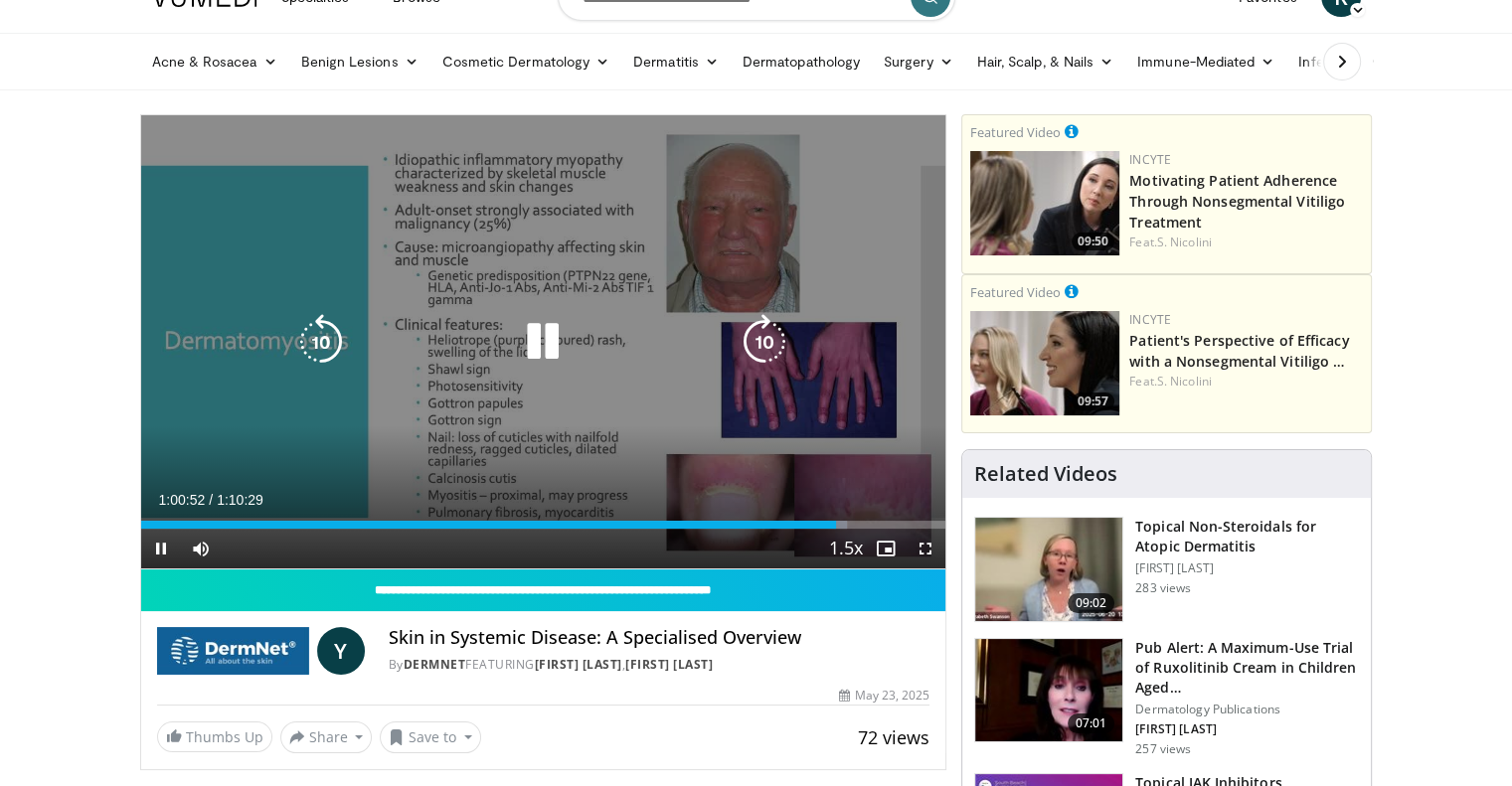 click at bounding box center (764, 342) 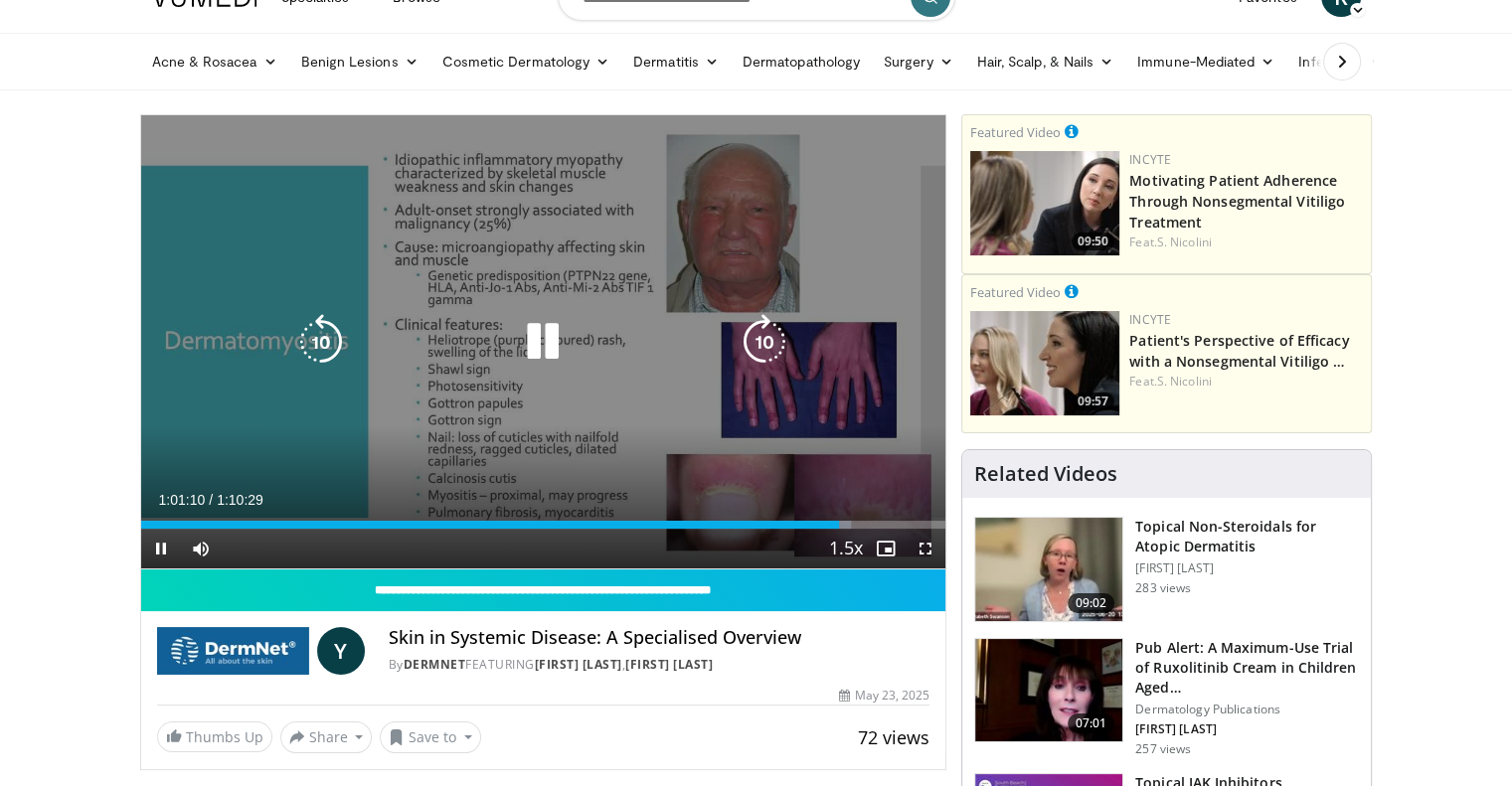 click at bounding box center (764, 342) 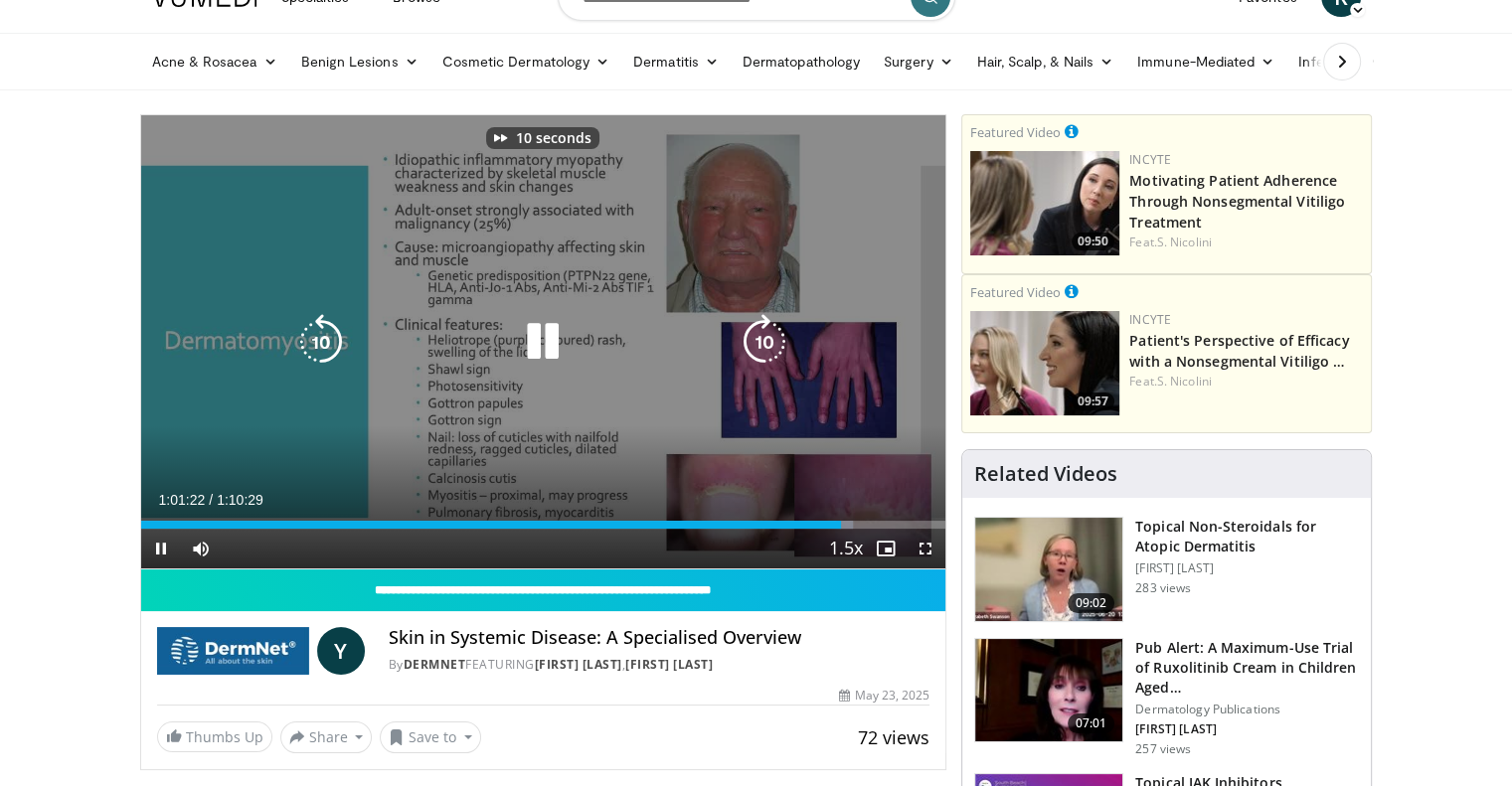 click at bounding box center (764, 342) 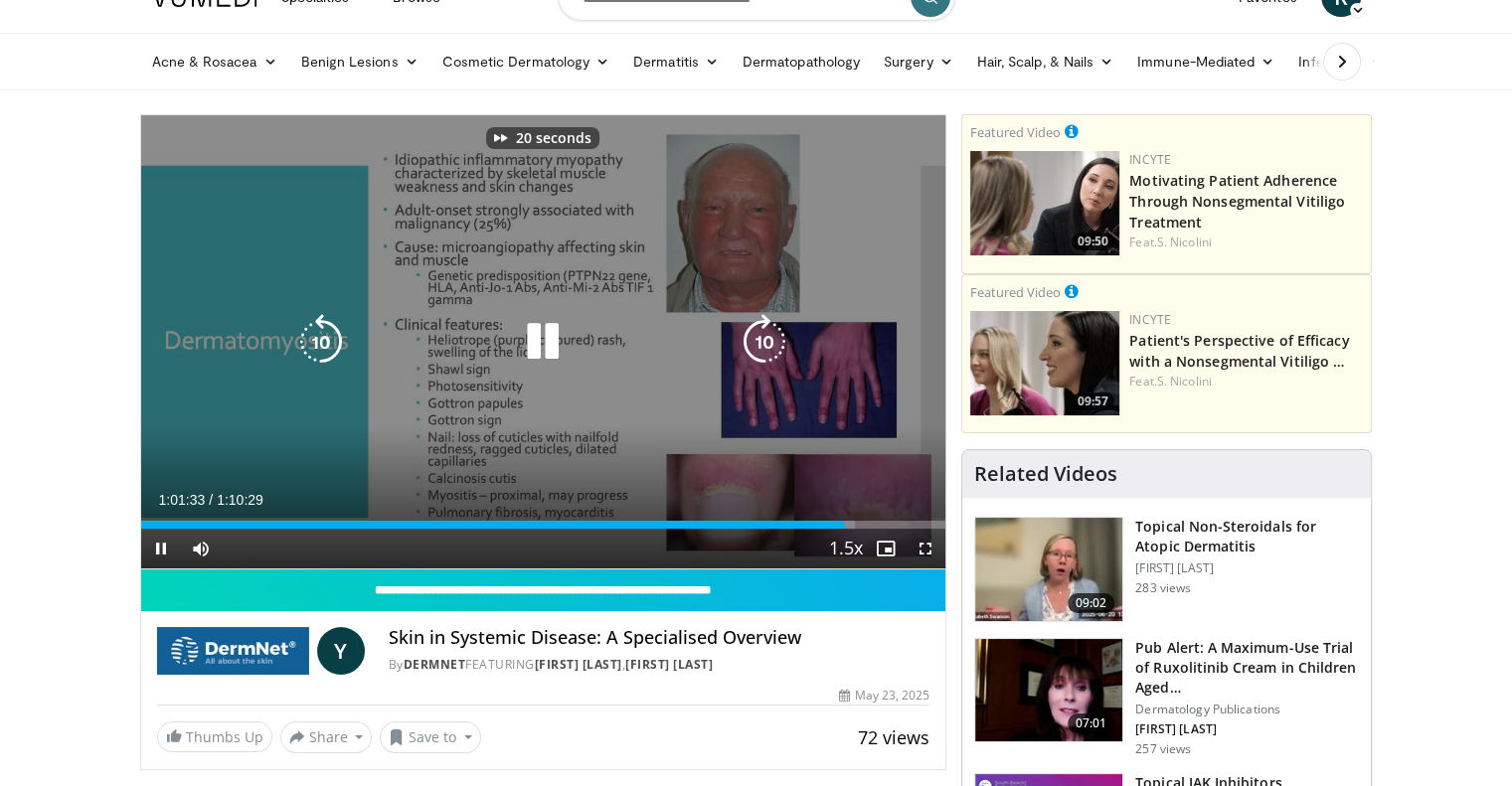 click at bounding box center [764, 342] 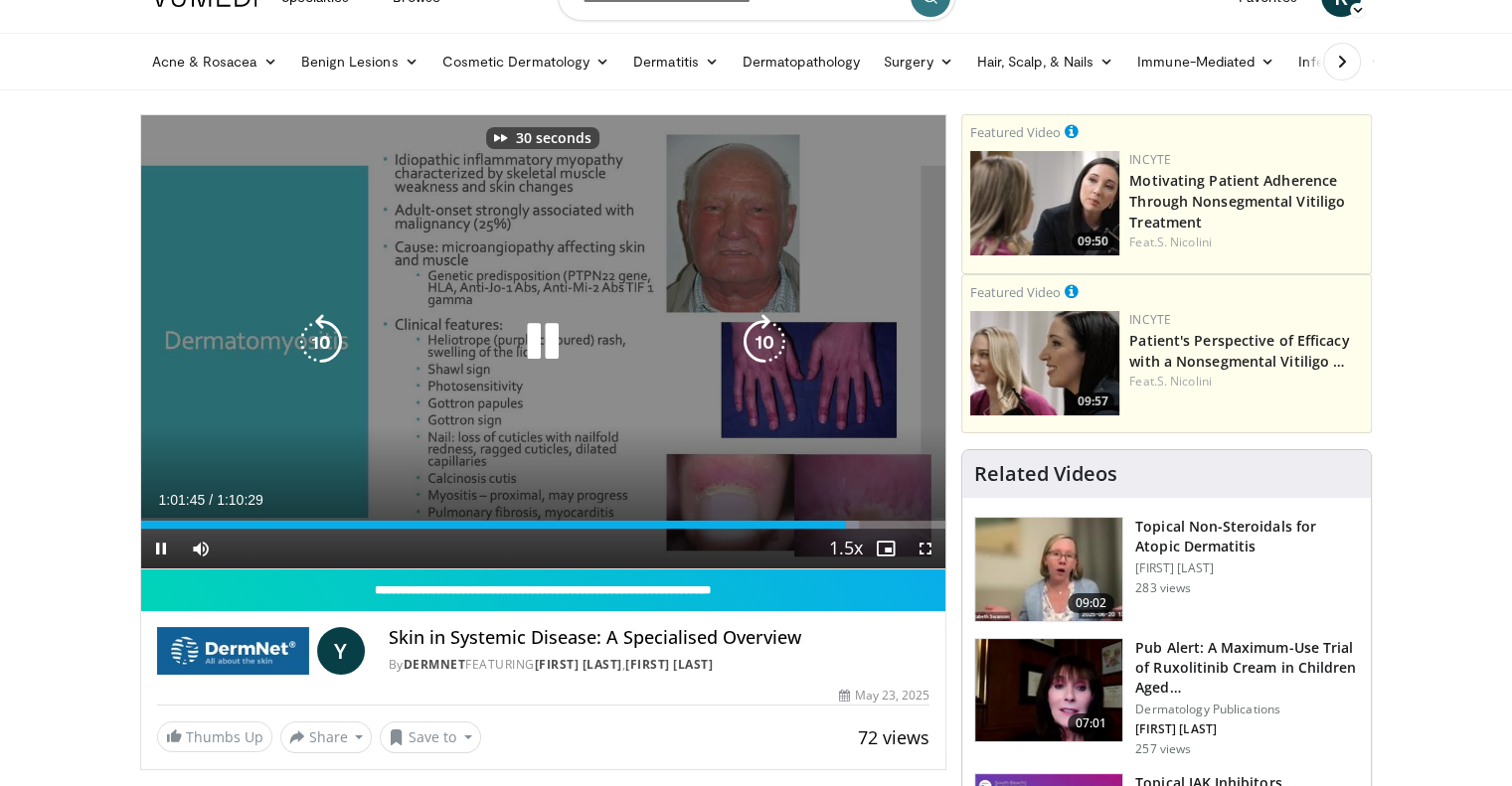 click at bounding box center (764, 342) 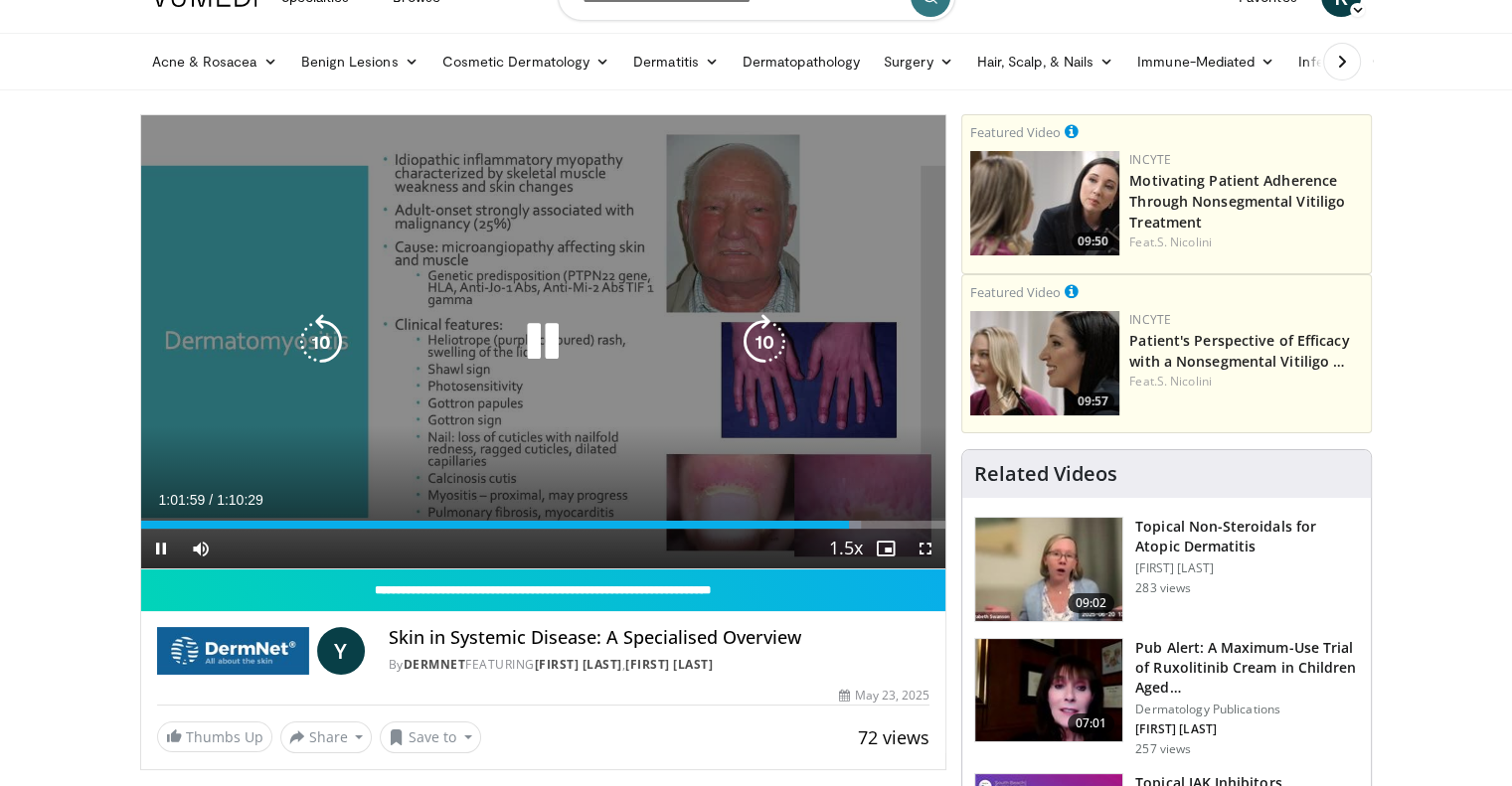 click at bounding box center [764, 342] 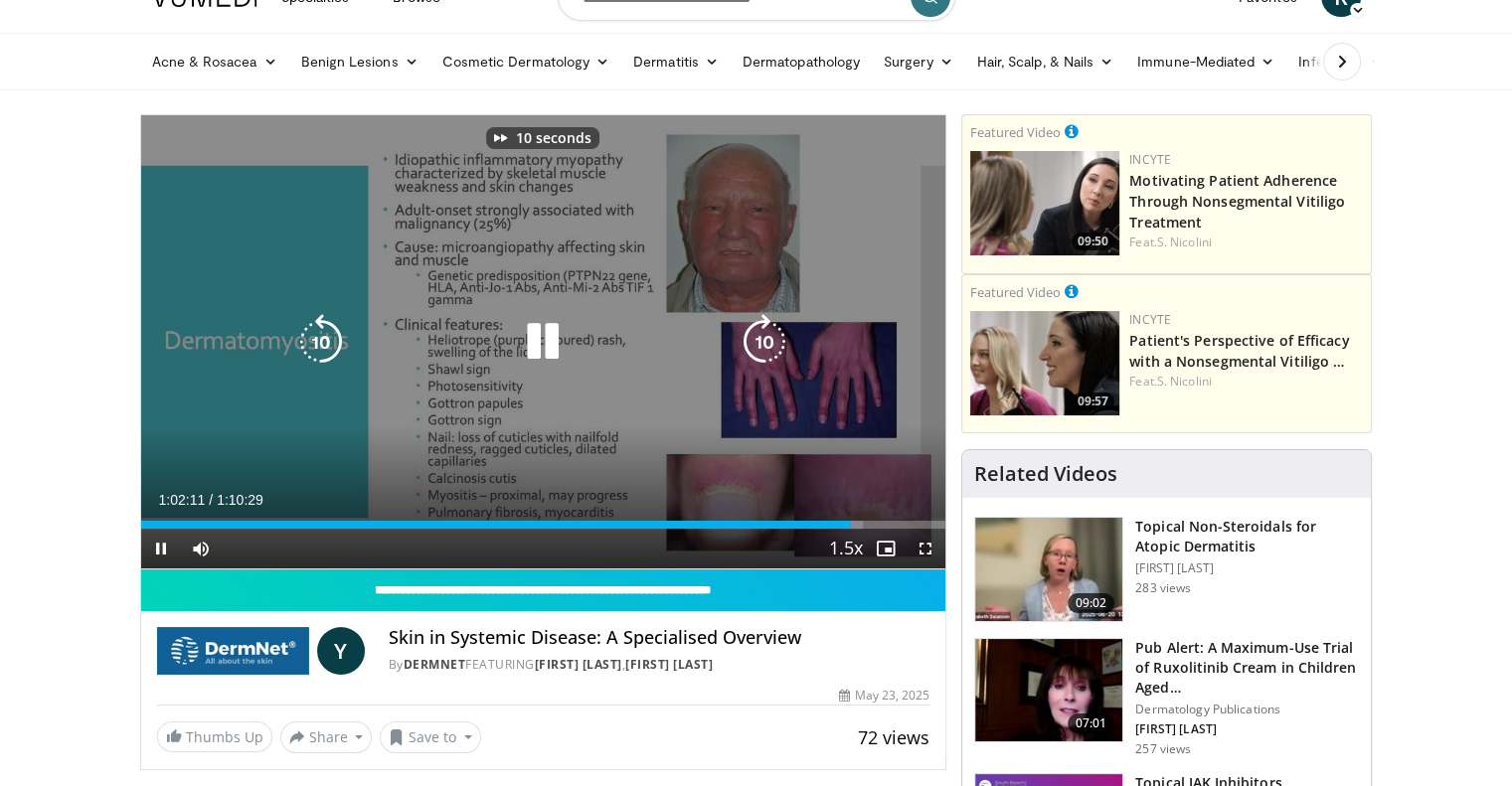 click at bounding box center [764, 342] 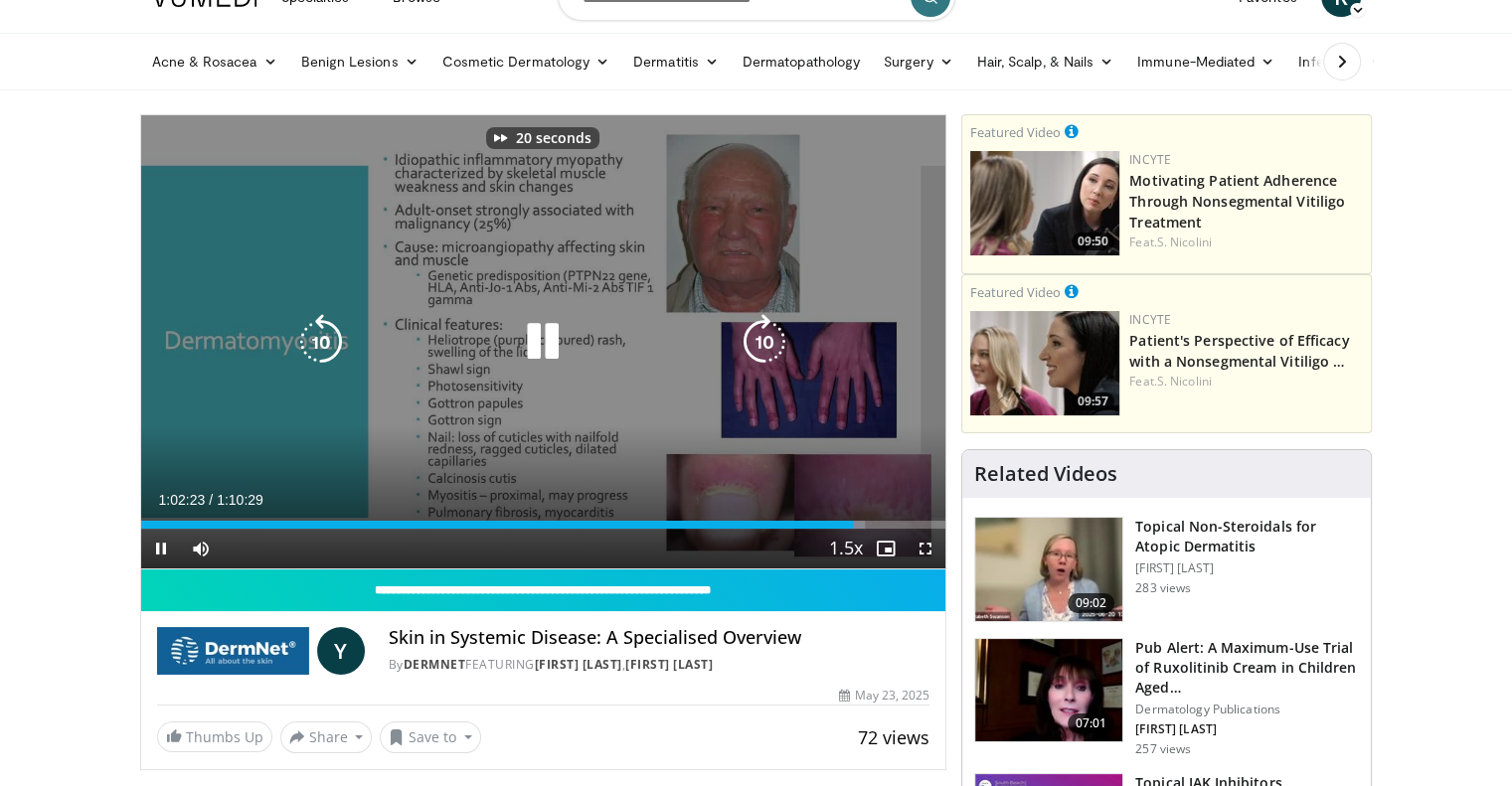 click at bounding box center [764, 342] 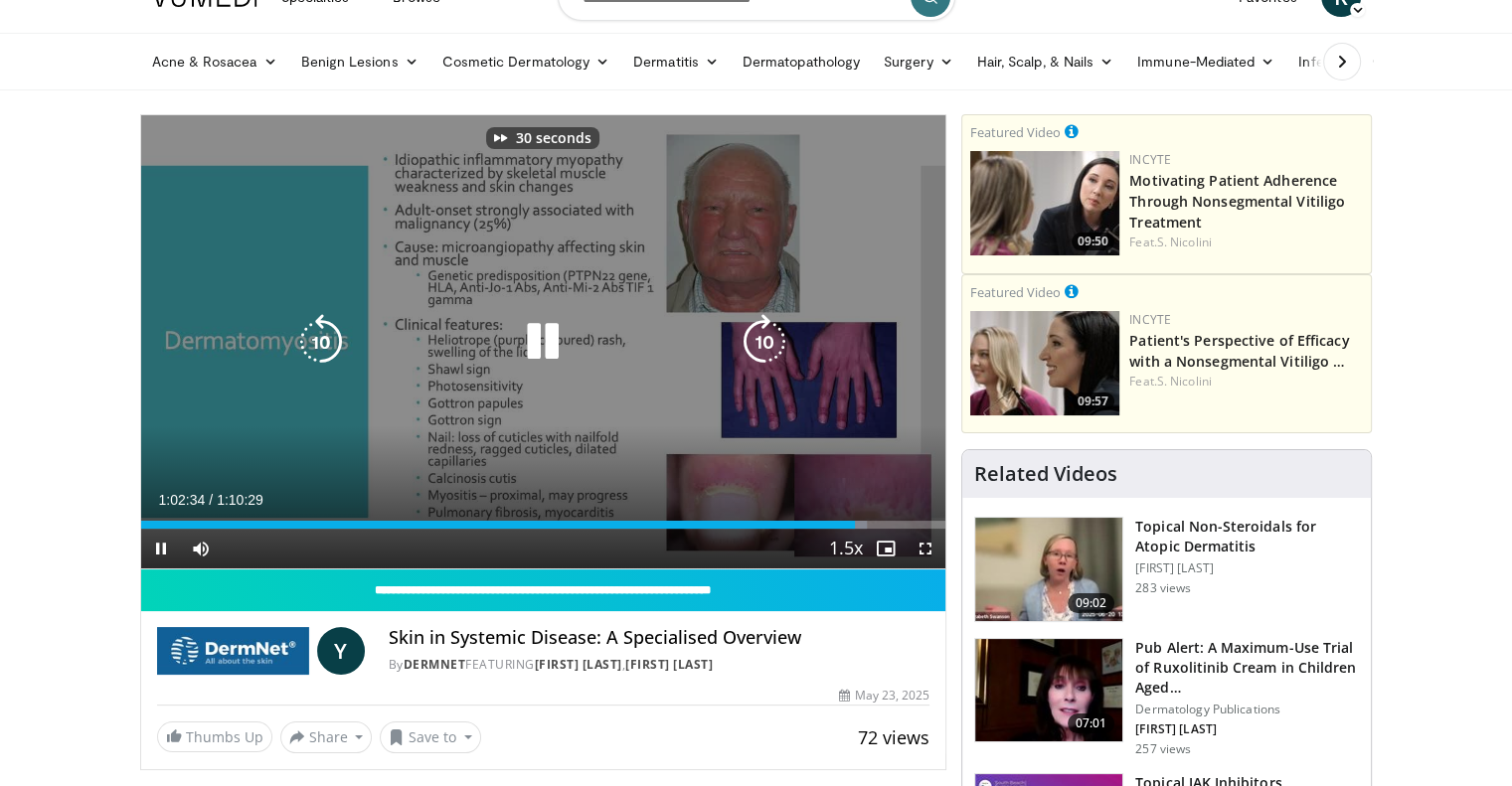 click at bounding box center [764, 342] 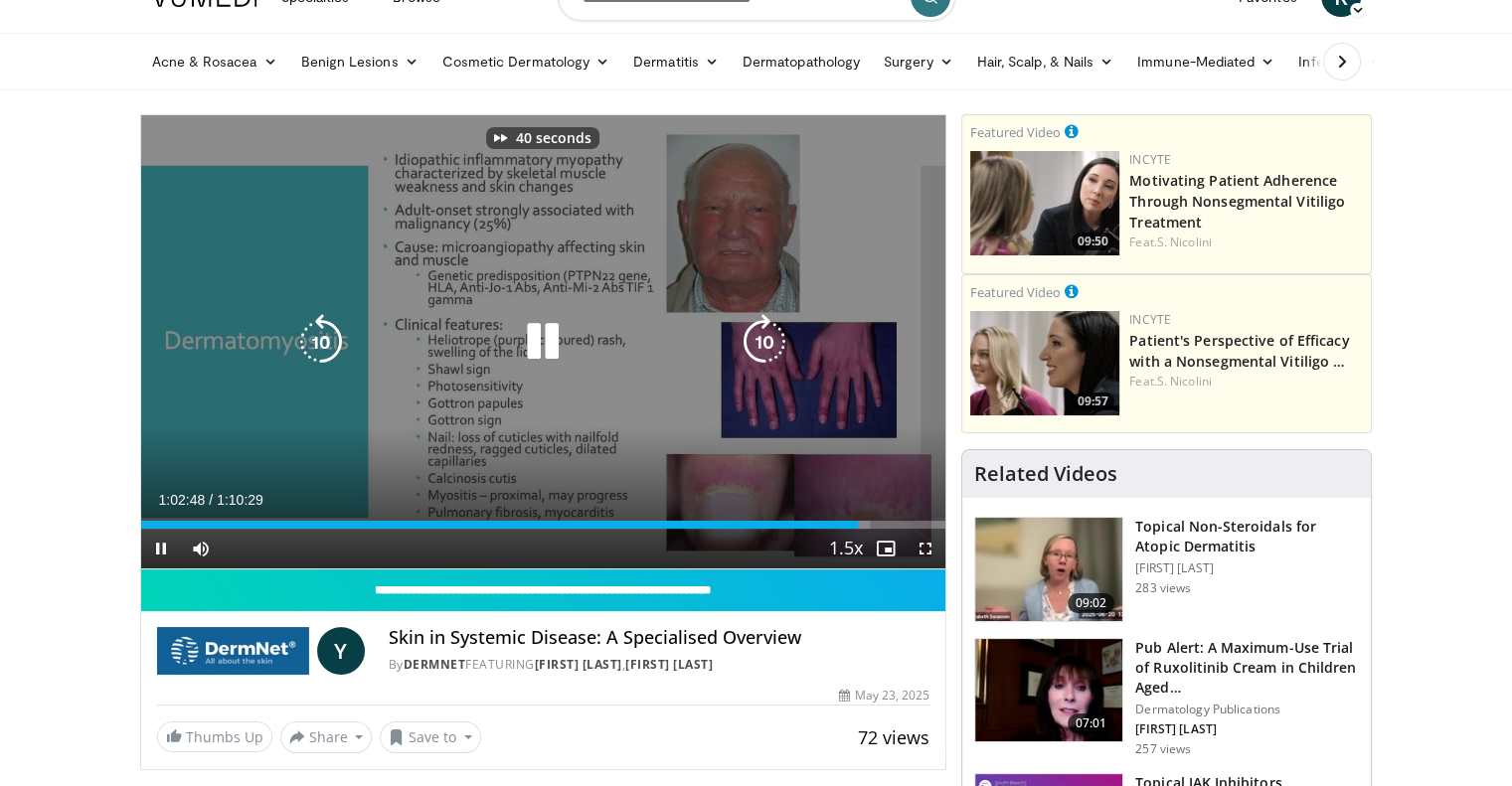 click at bounding box center (764, 342) 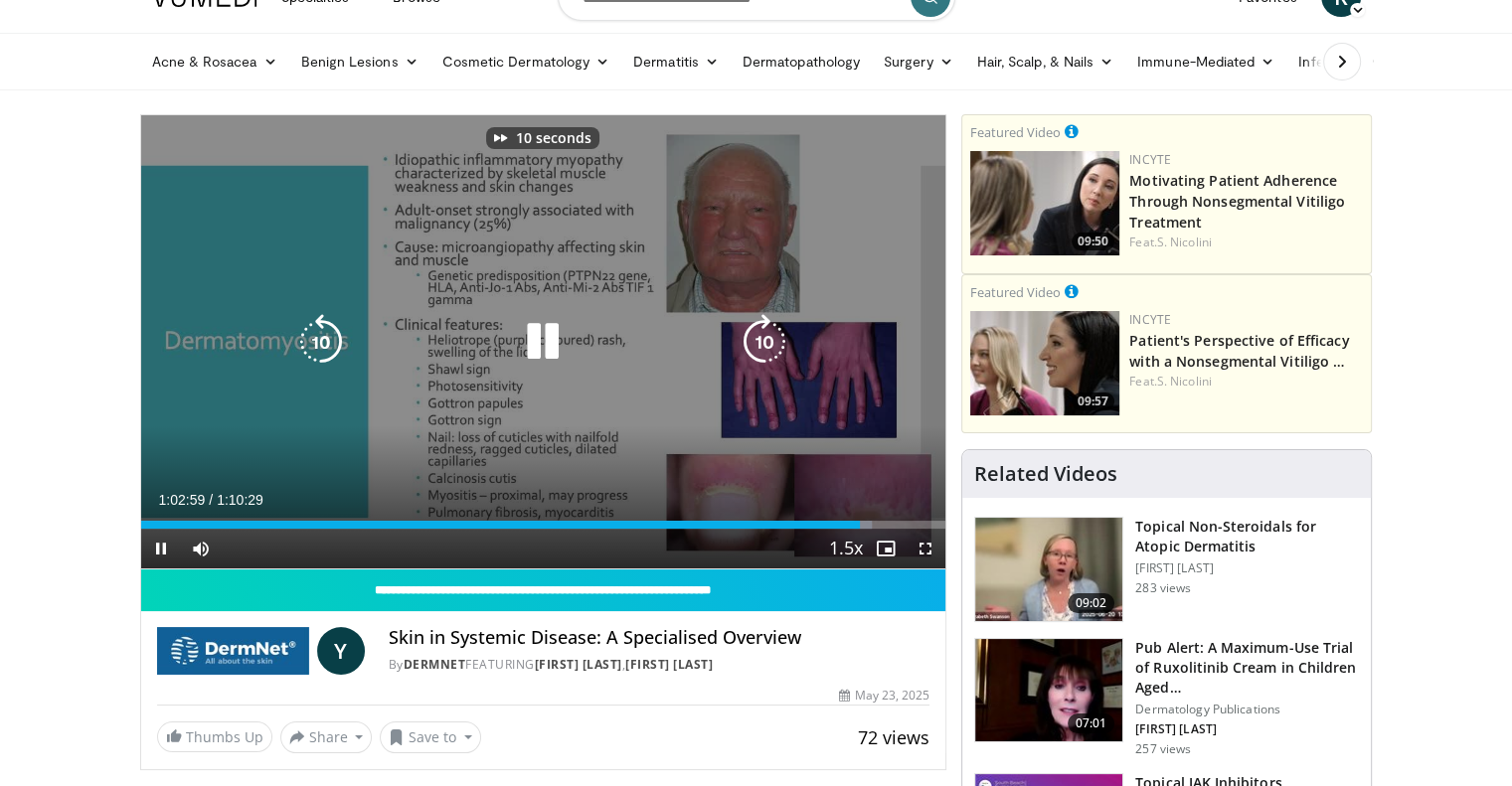 click at bounding box center [764, 342] 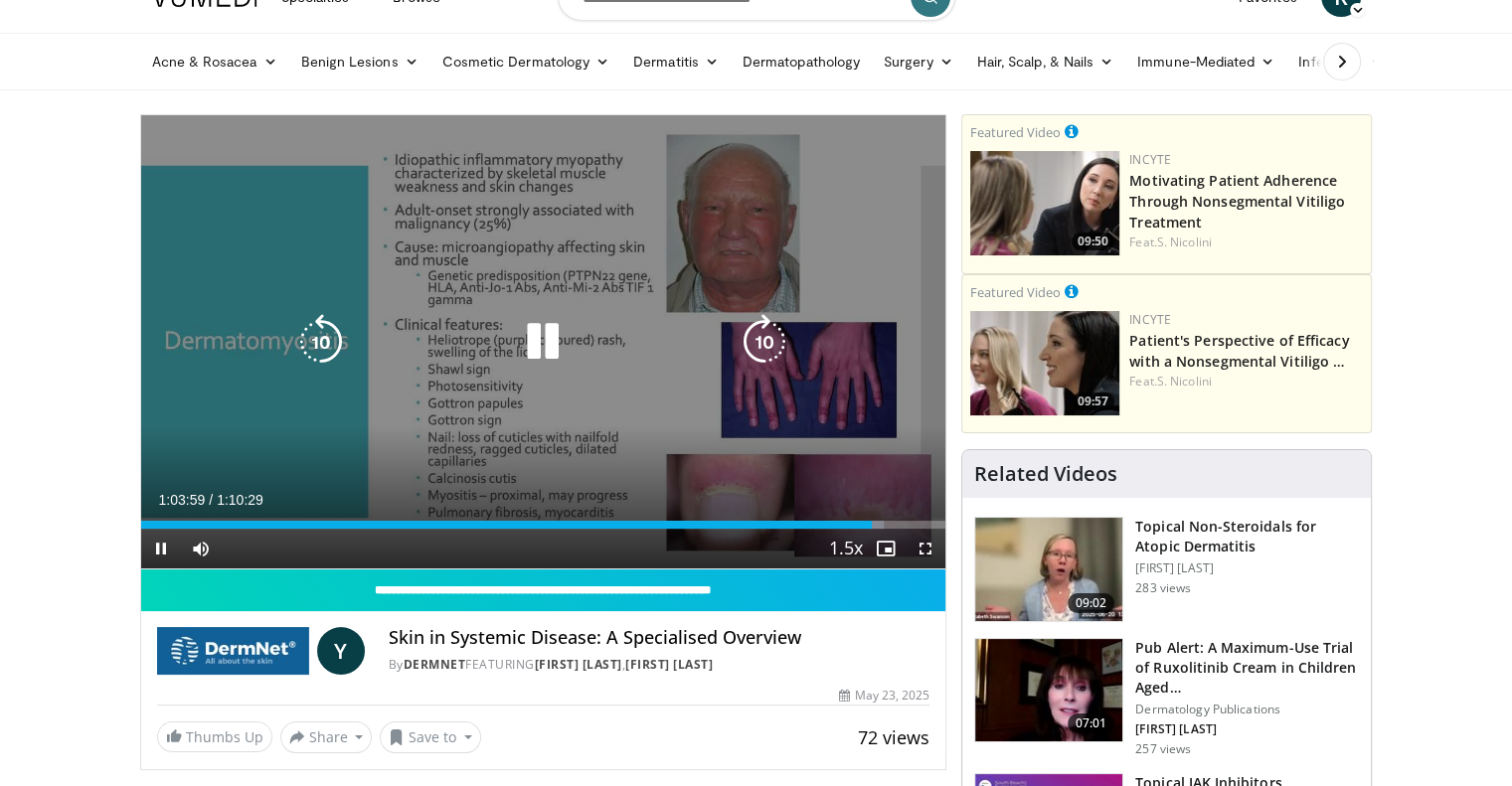 click at bounding box center [764, 342] 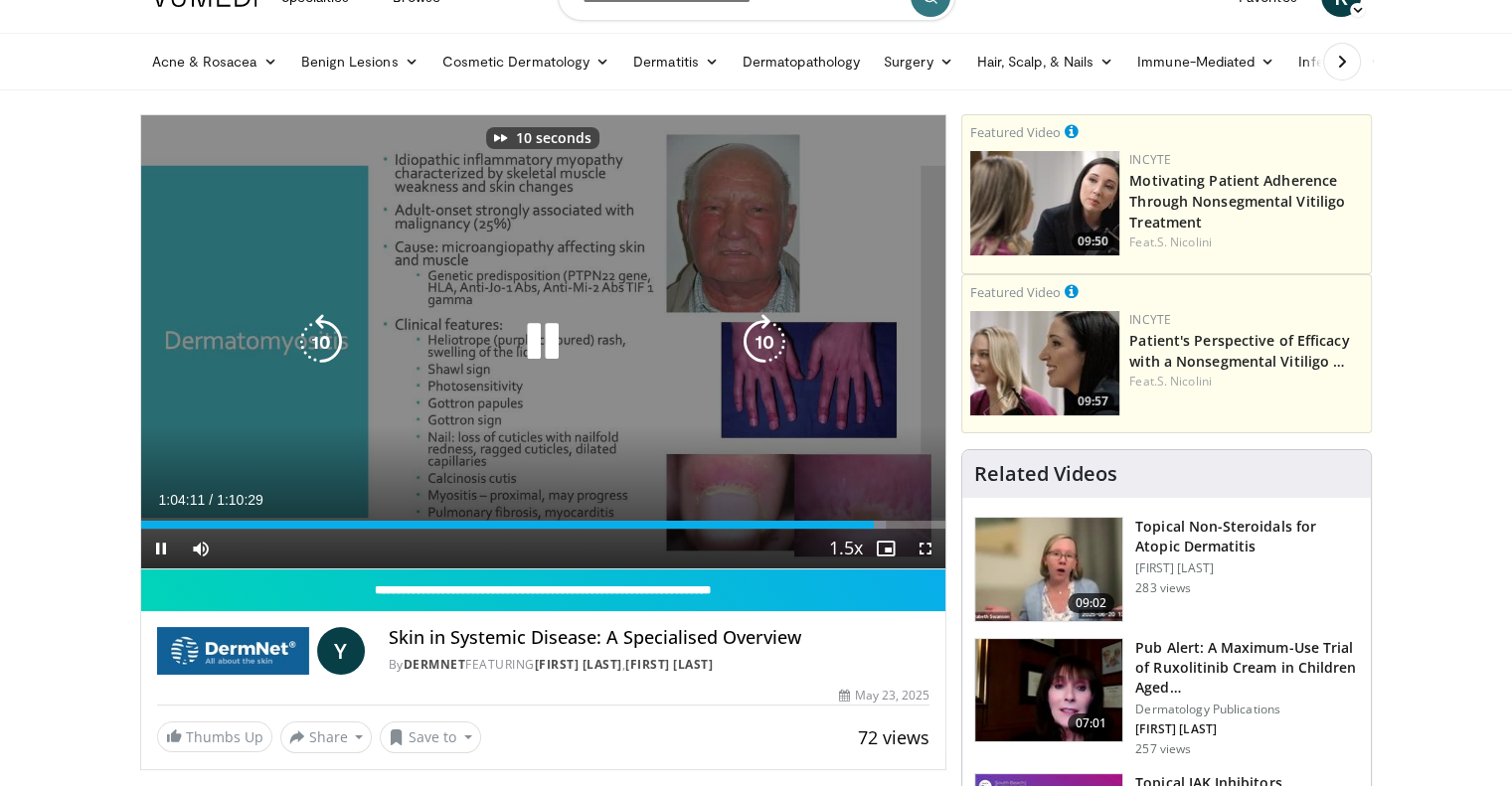 click at bounding box center [764, 342] 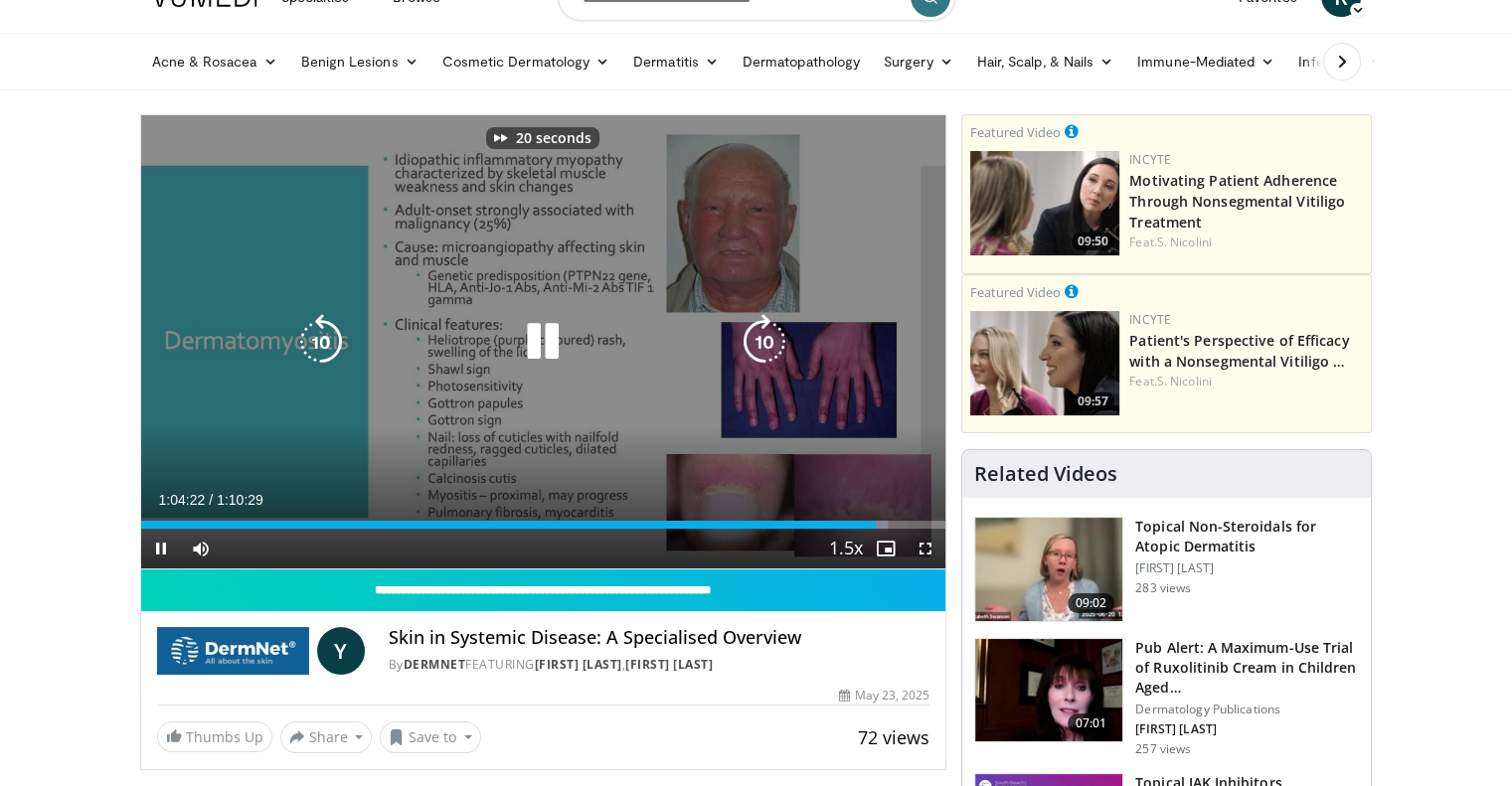 click at bounding box center (764, 342) 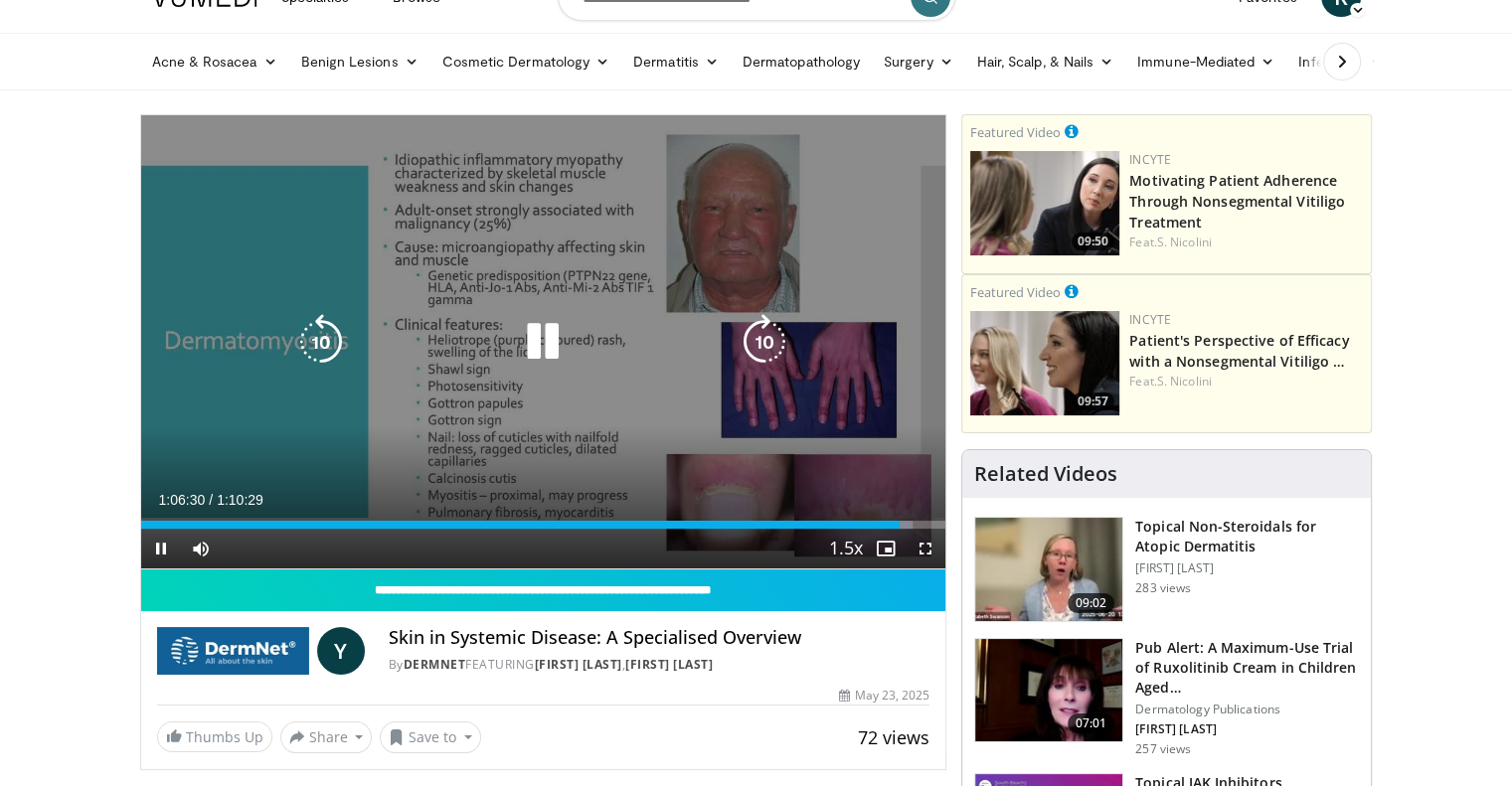 click at bounding box center (543, 342) 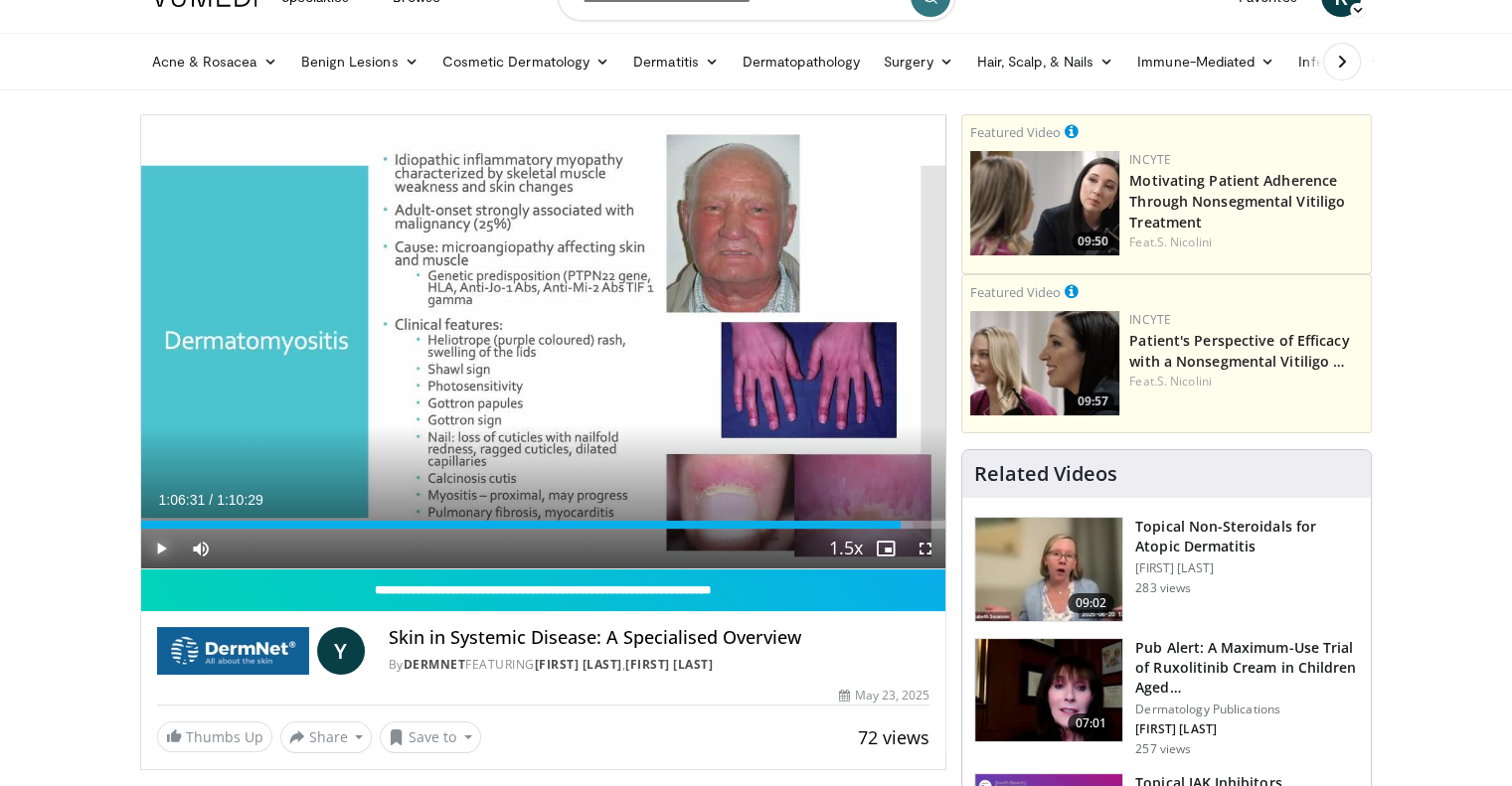 click at bounding box center (161, 549) 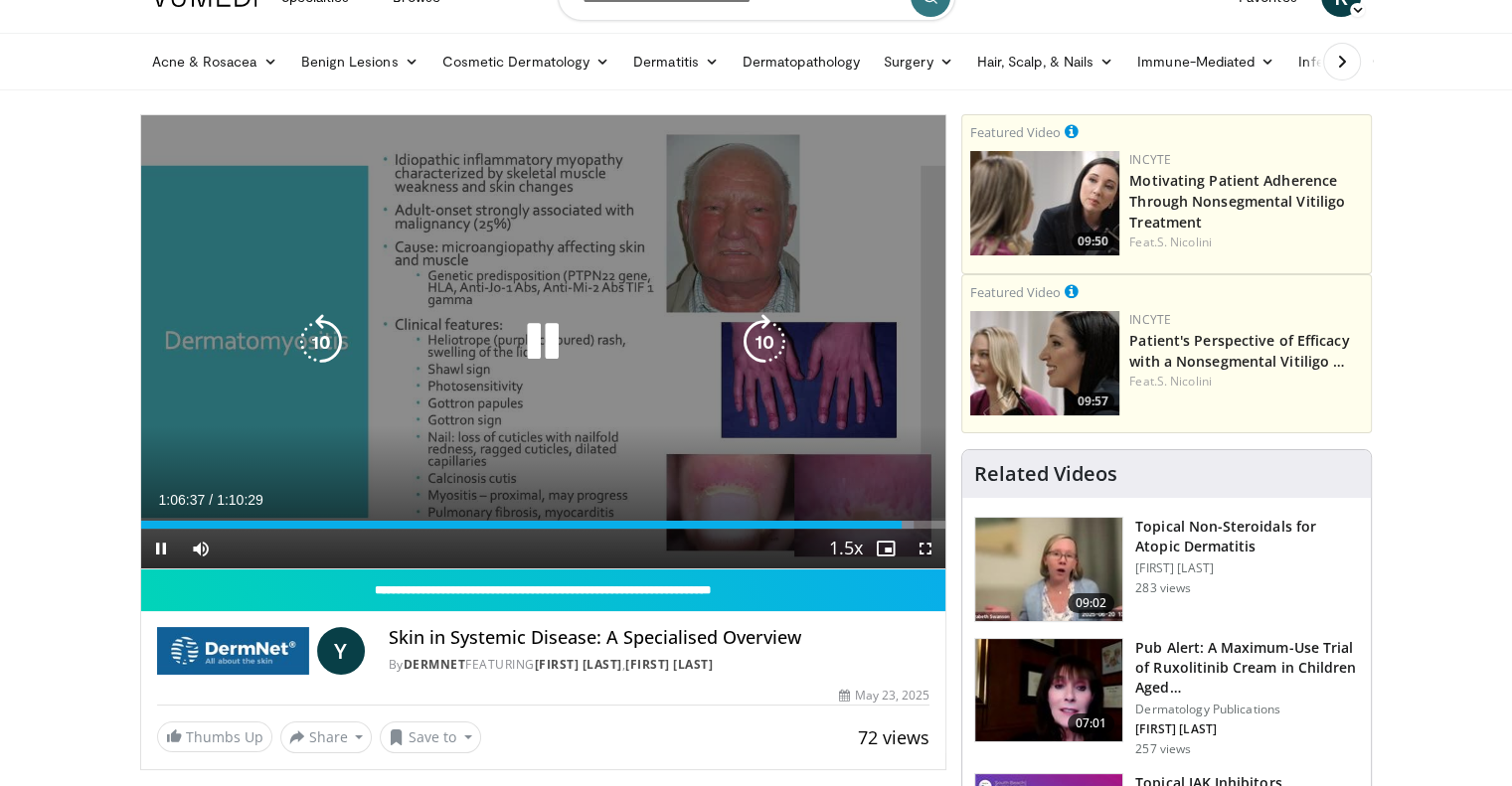 click at bounding box center (764, 342) 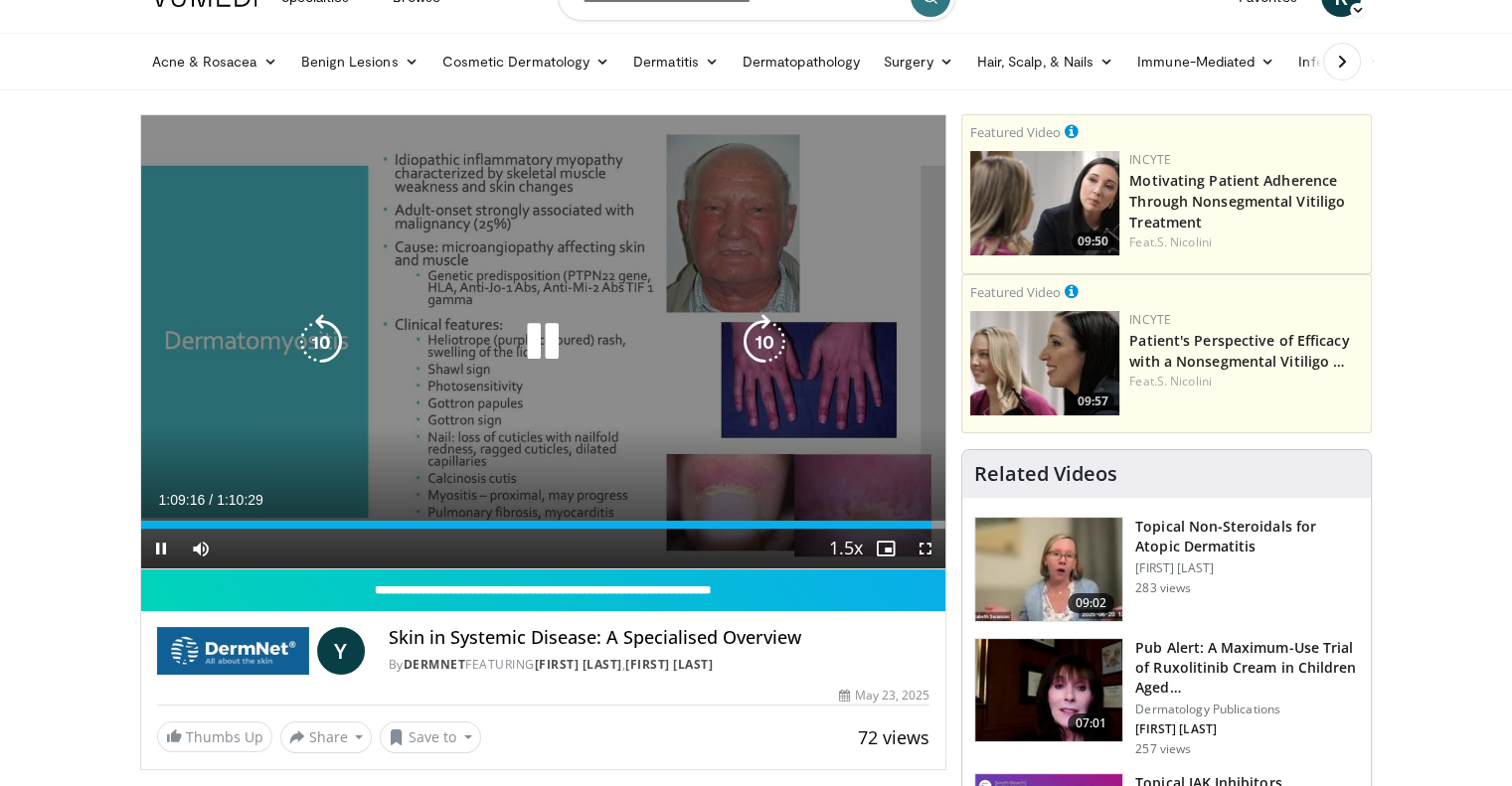 click at bounding box center (764, 342) 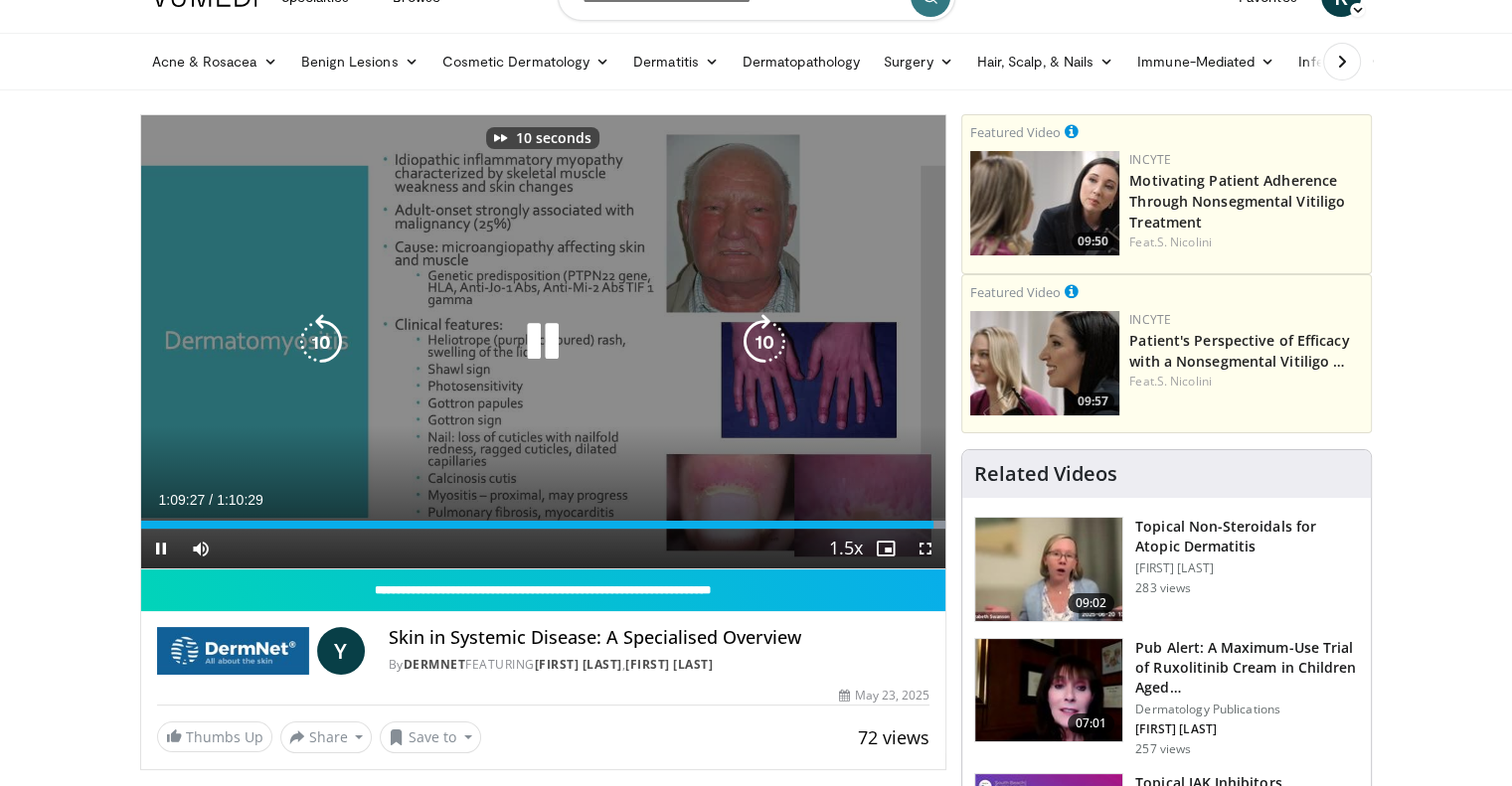 click at bounding box center (764, 342) 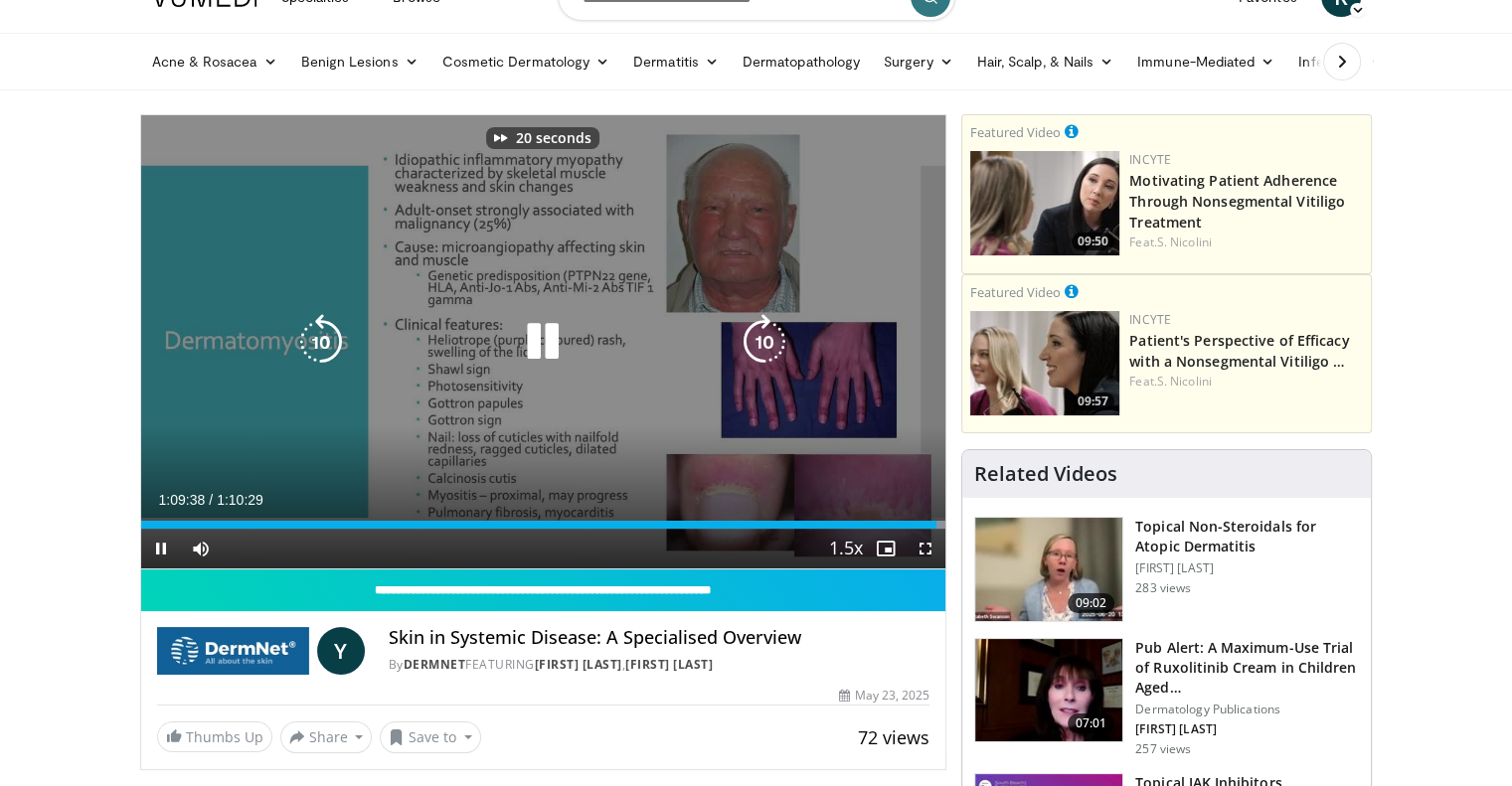 click at bounding box center (764, 342) 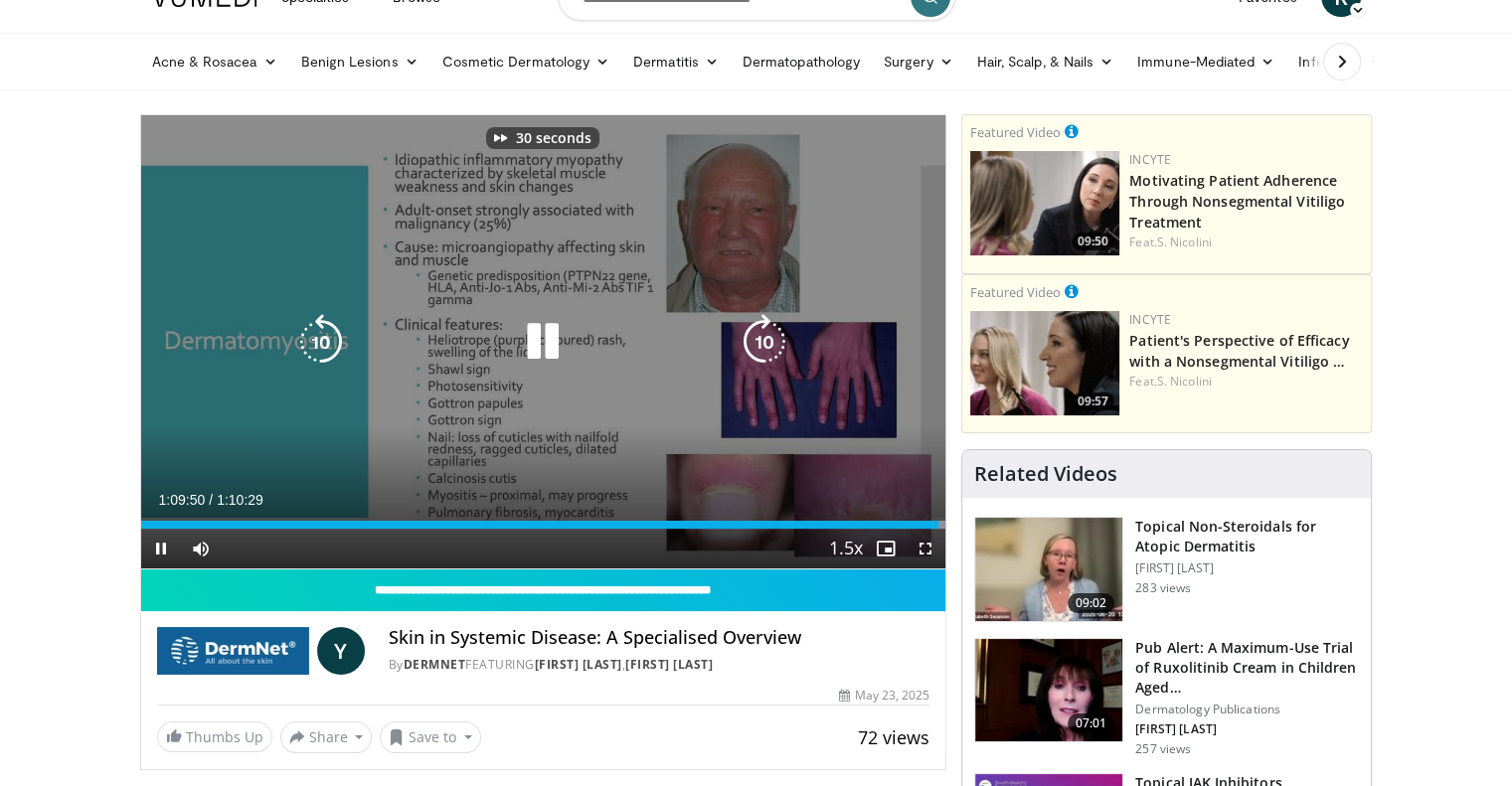 click at bounding box center [764, 342] 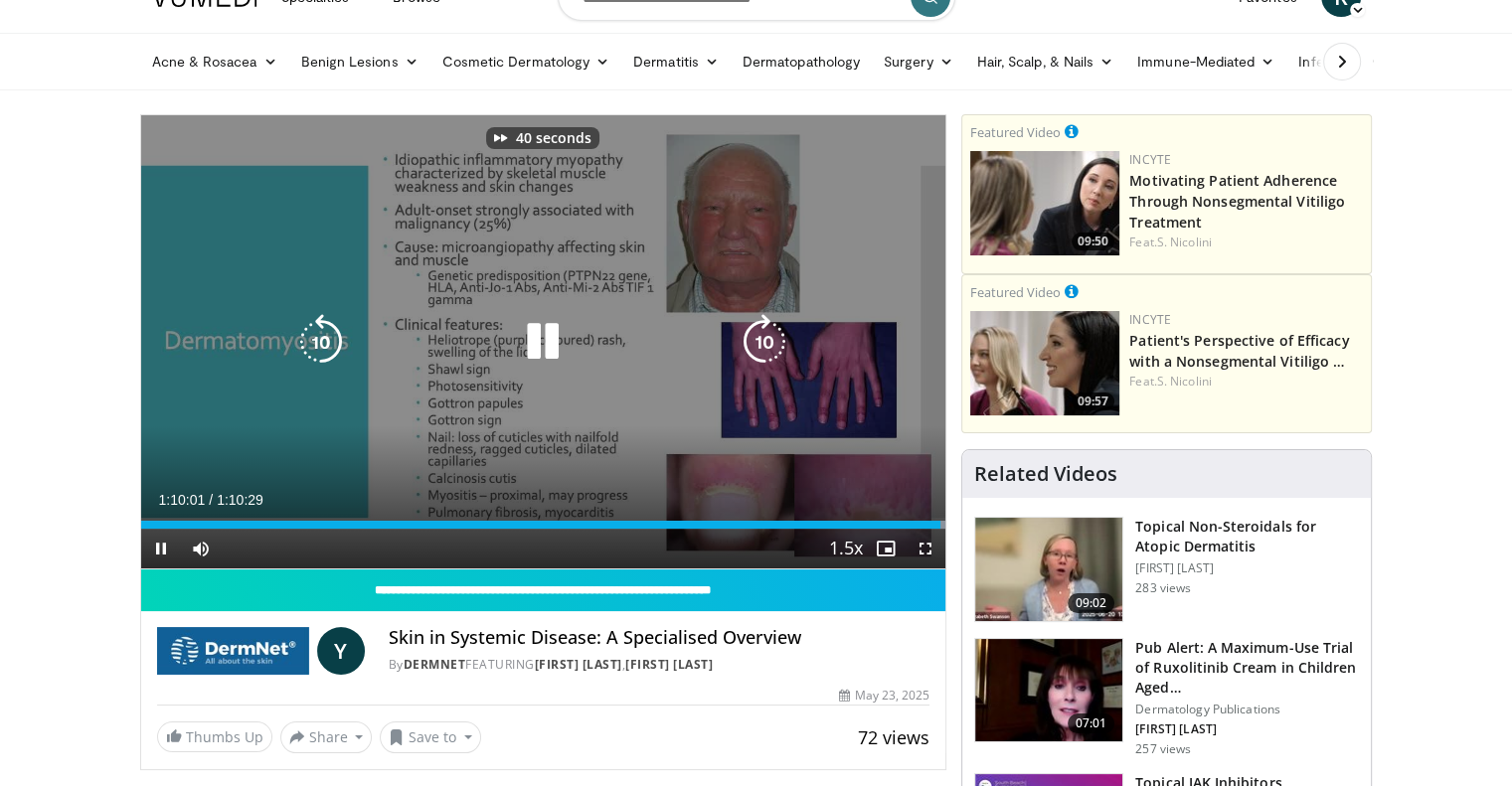 click at bounding box center (764, 342) 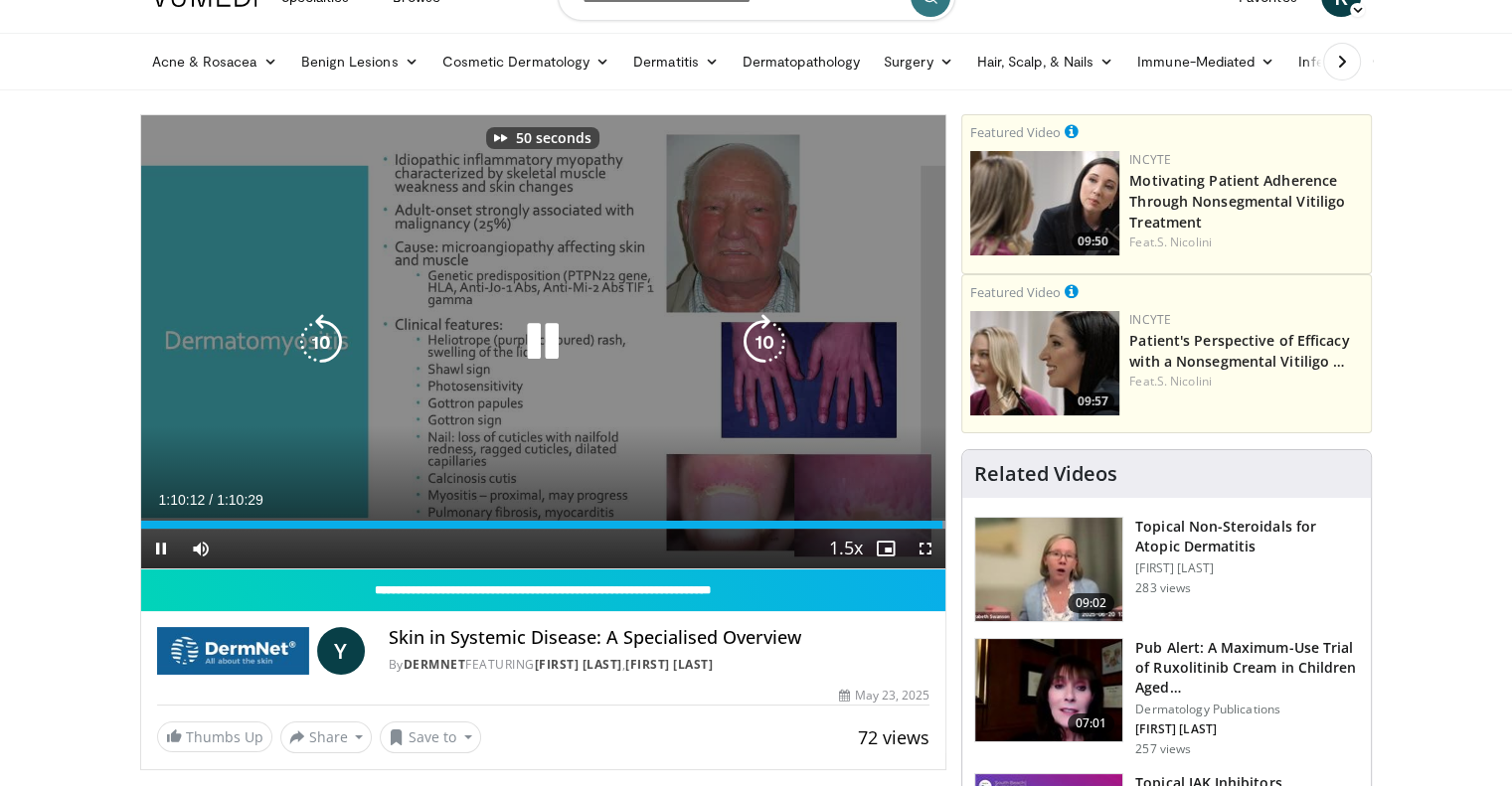 click at bounding box center [764, 342] 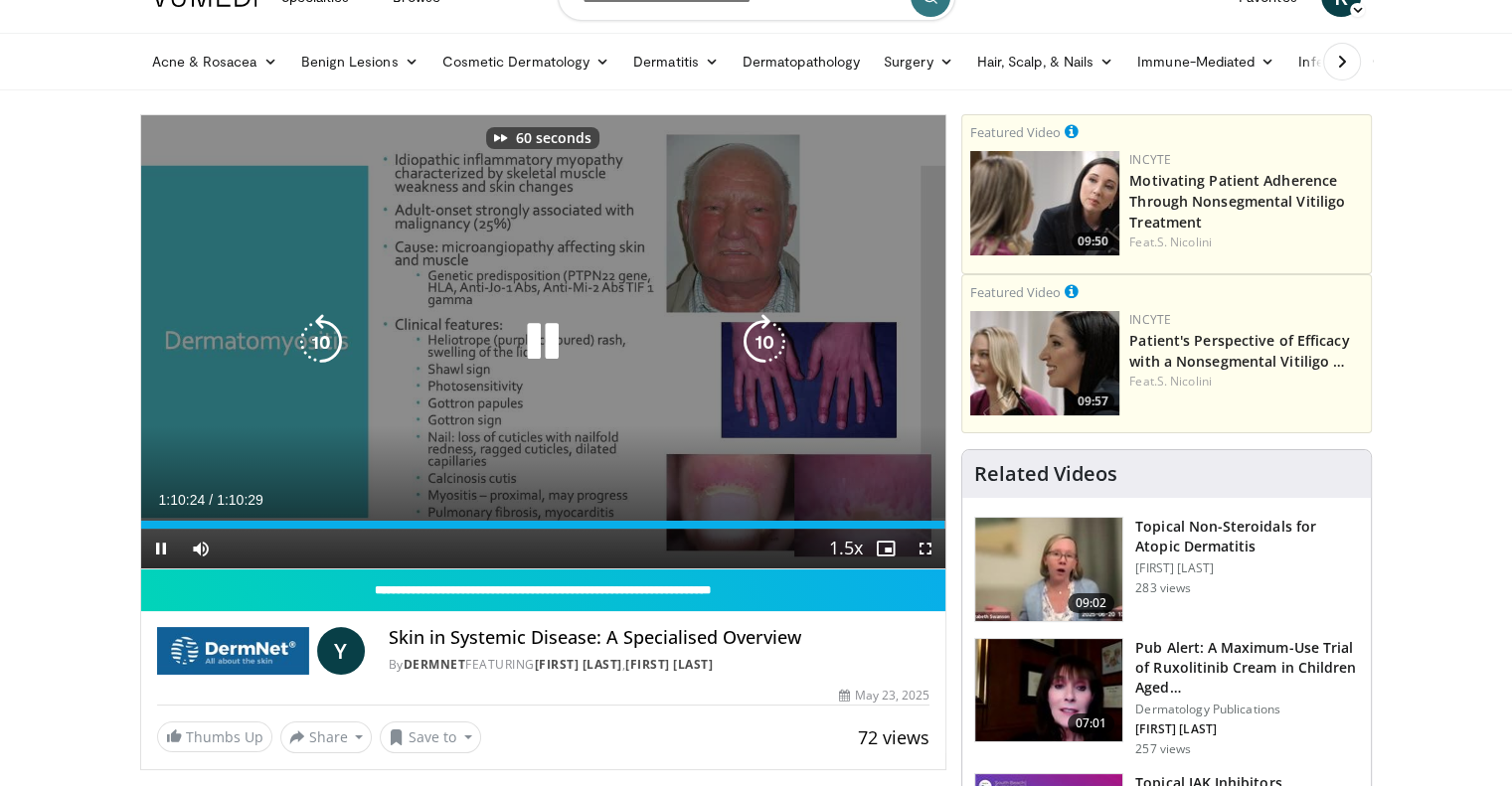 click at bounding box center (764, 342) 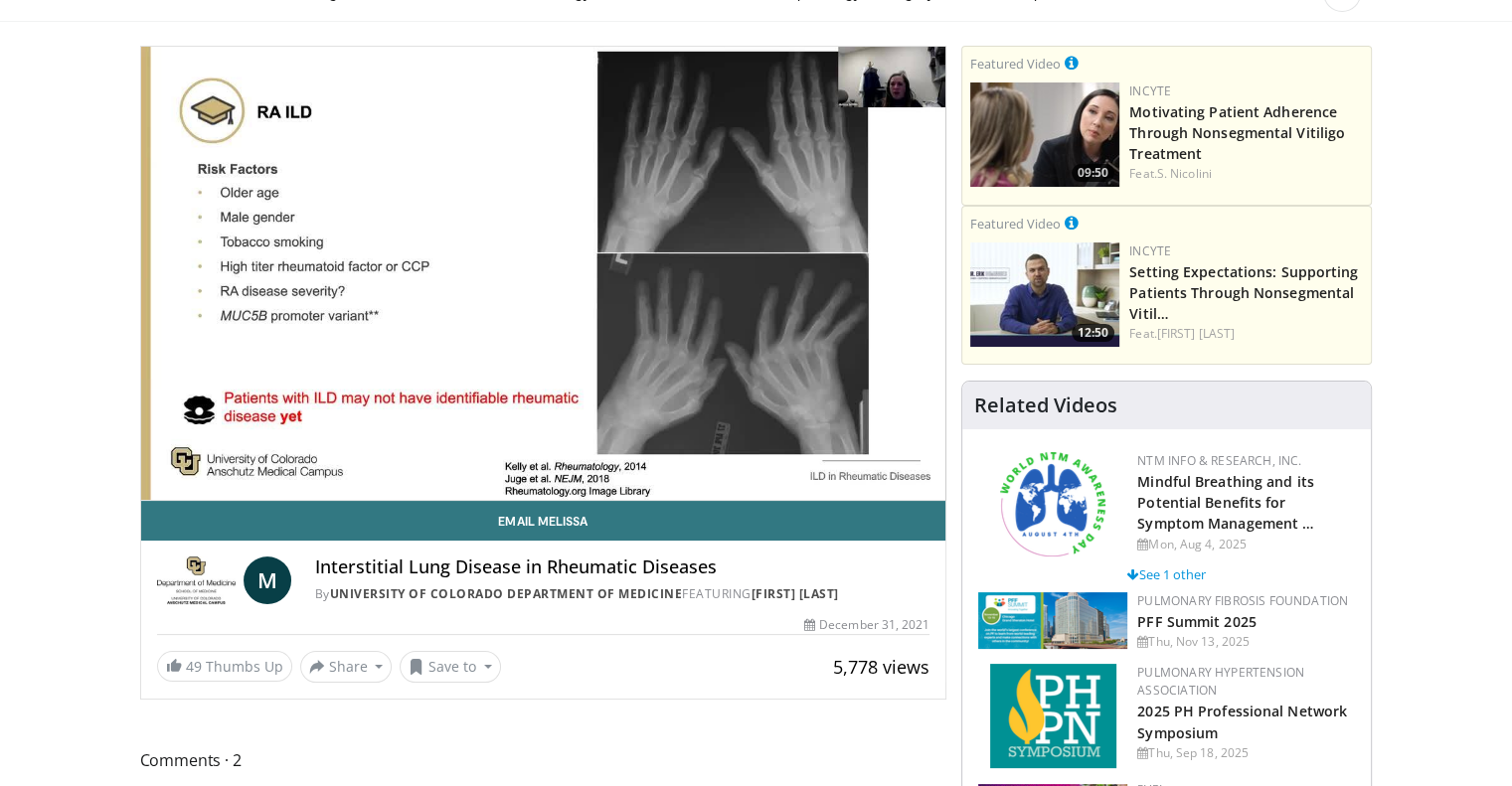 scroll, scrollTop: 101, scrollLeft: 0, axis: vertical 